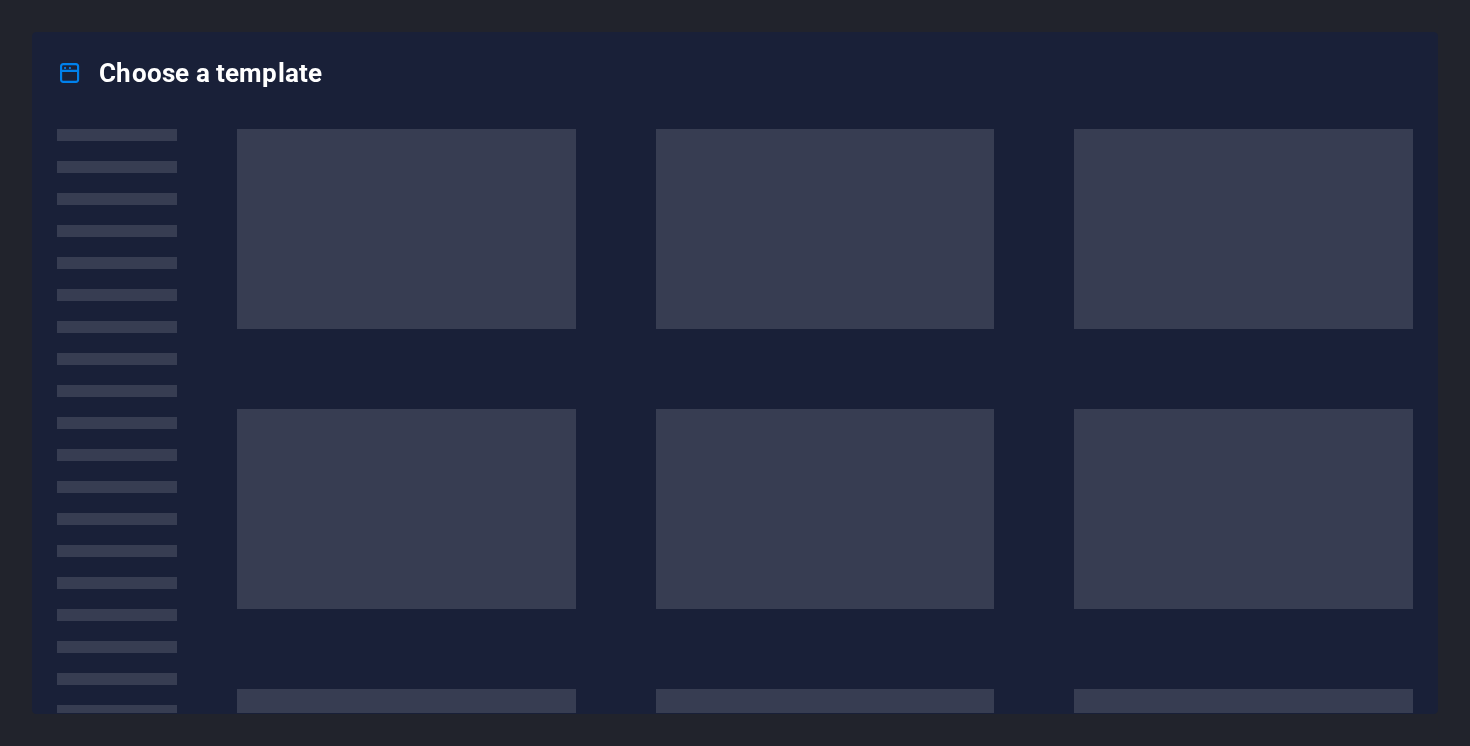 scroll, scrollTop: 0, scrollLeft: 0, axis: both 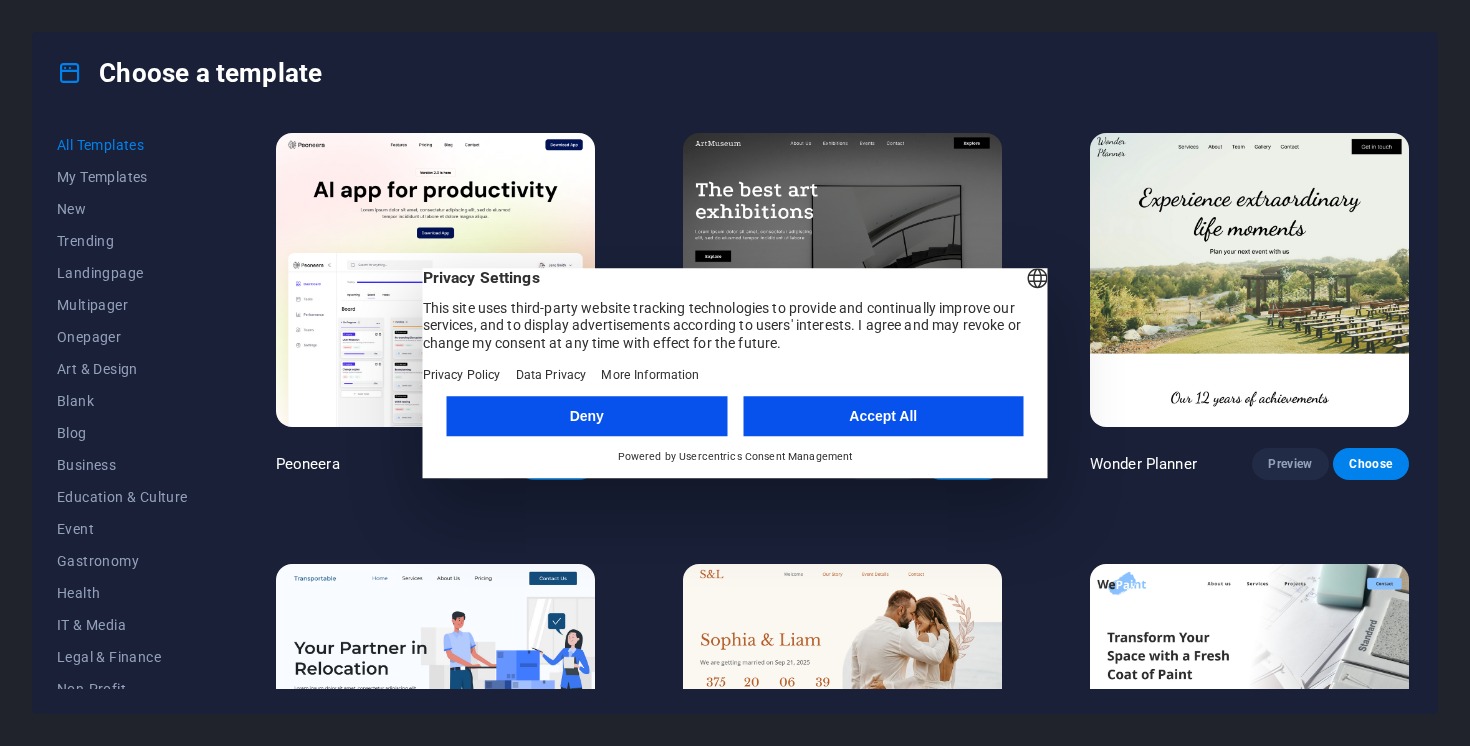 click on "Accept All" at bounding box center (883, 416) 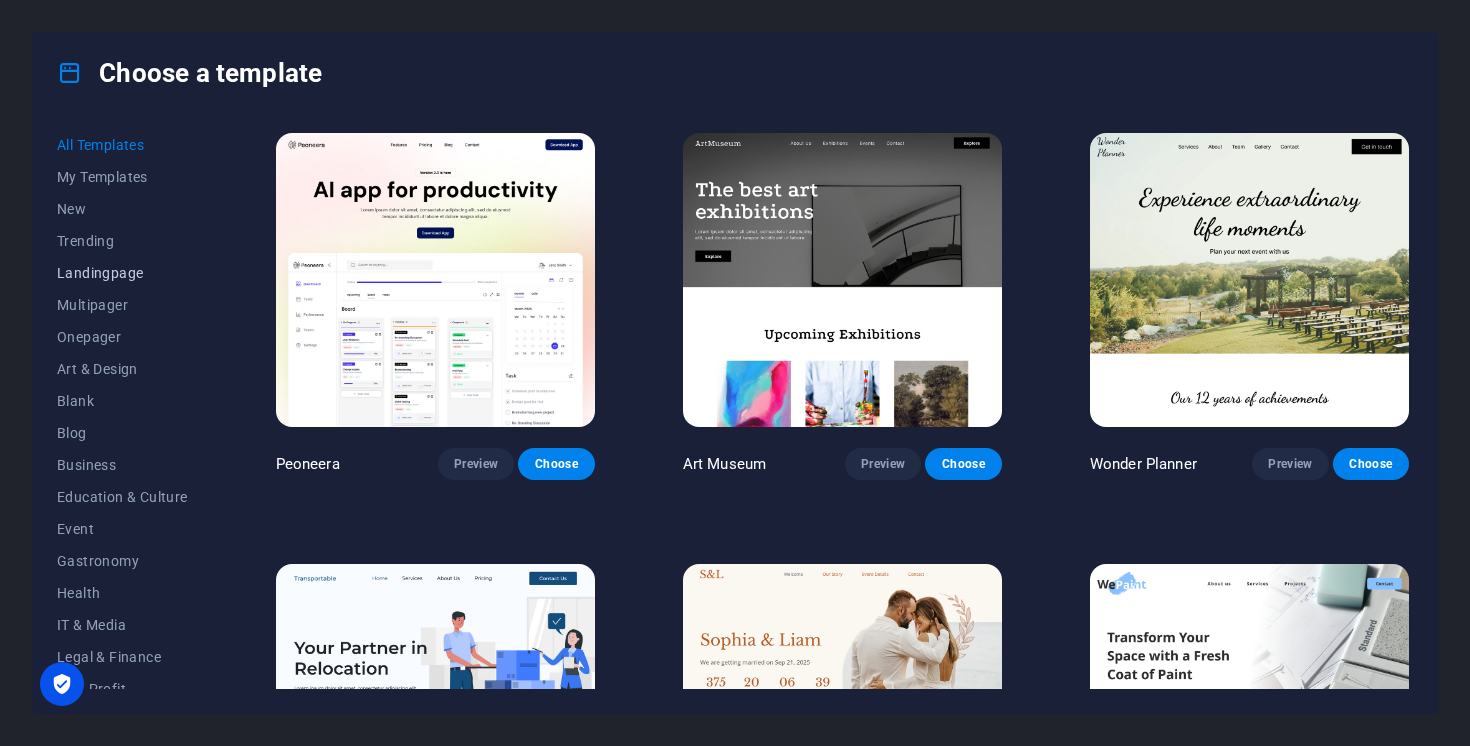 click on "Landingpage" at bounding box center (122, 273) 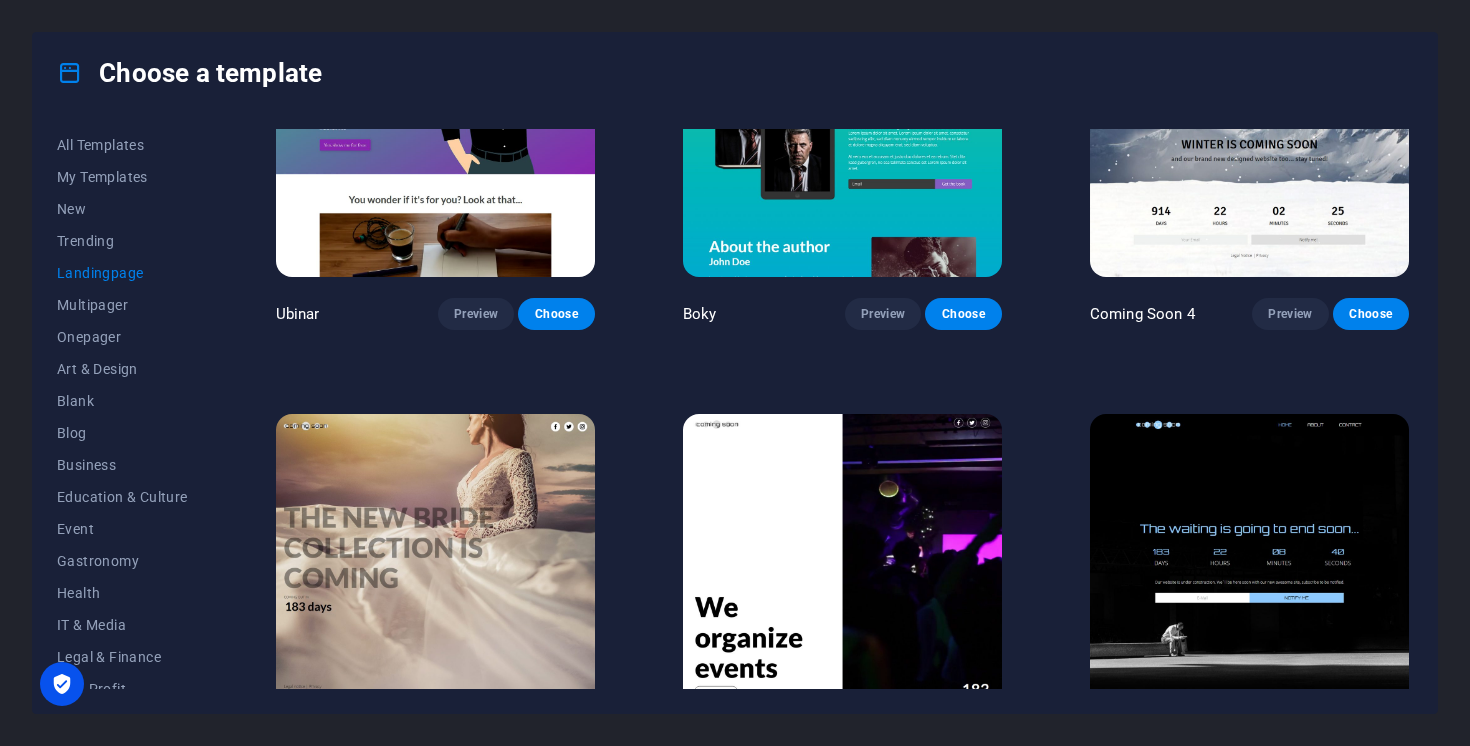 scroll, scrollTop: 3214, scrollLeft: 0, axis: vertical 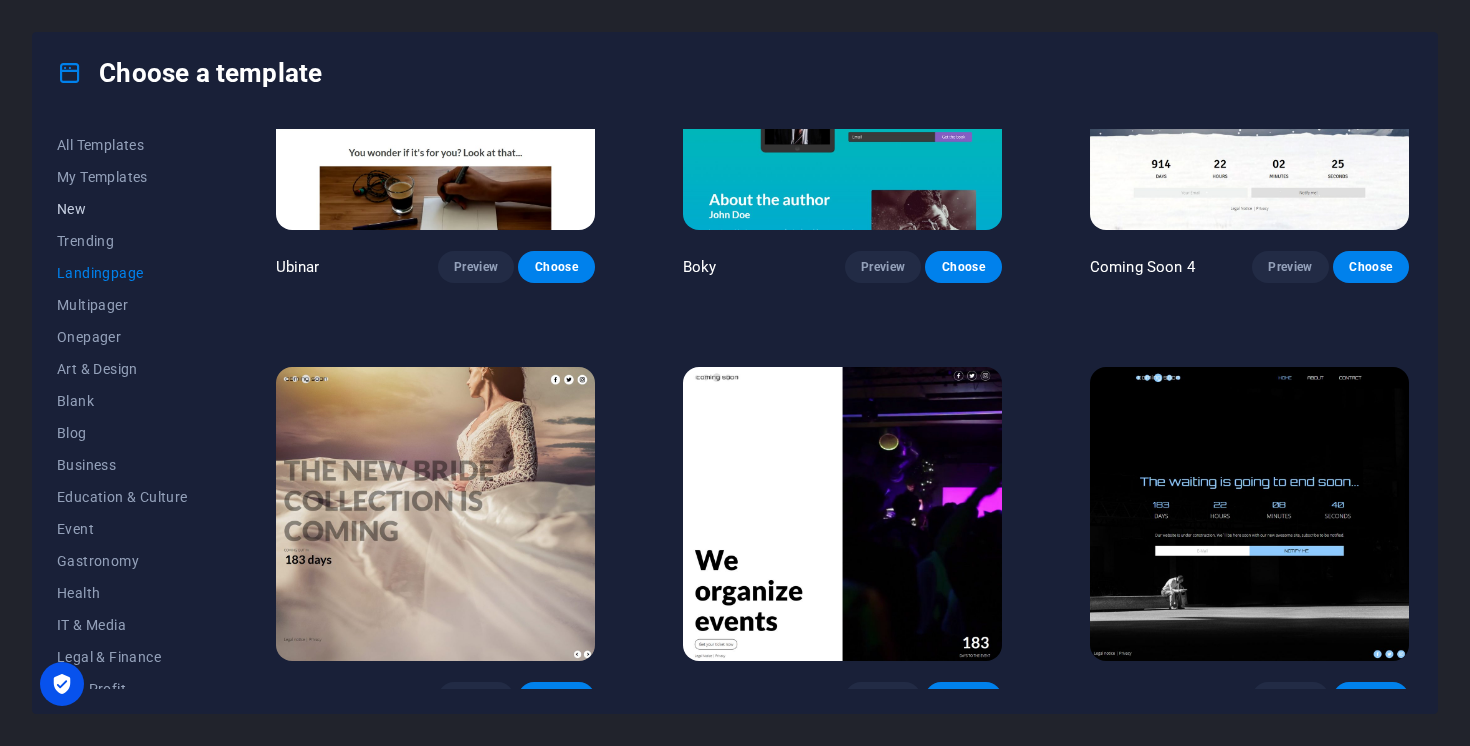 click on "New" at bounding box center [122, 209] 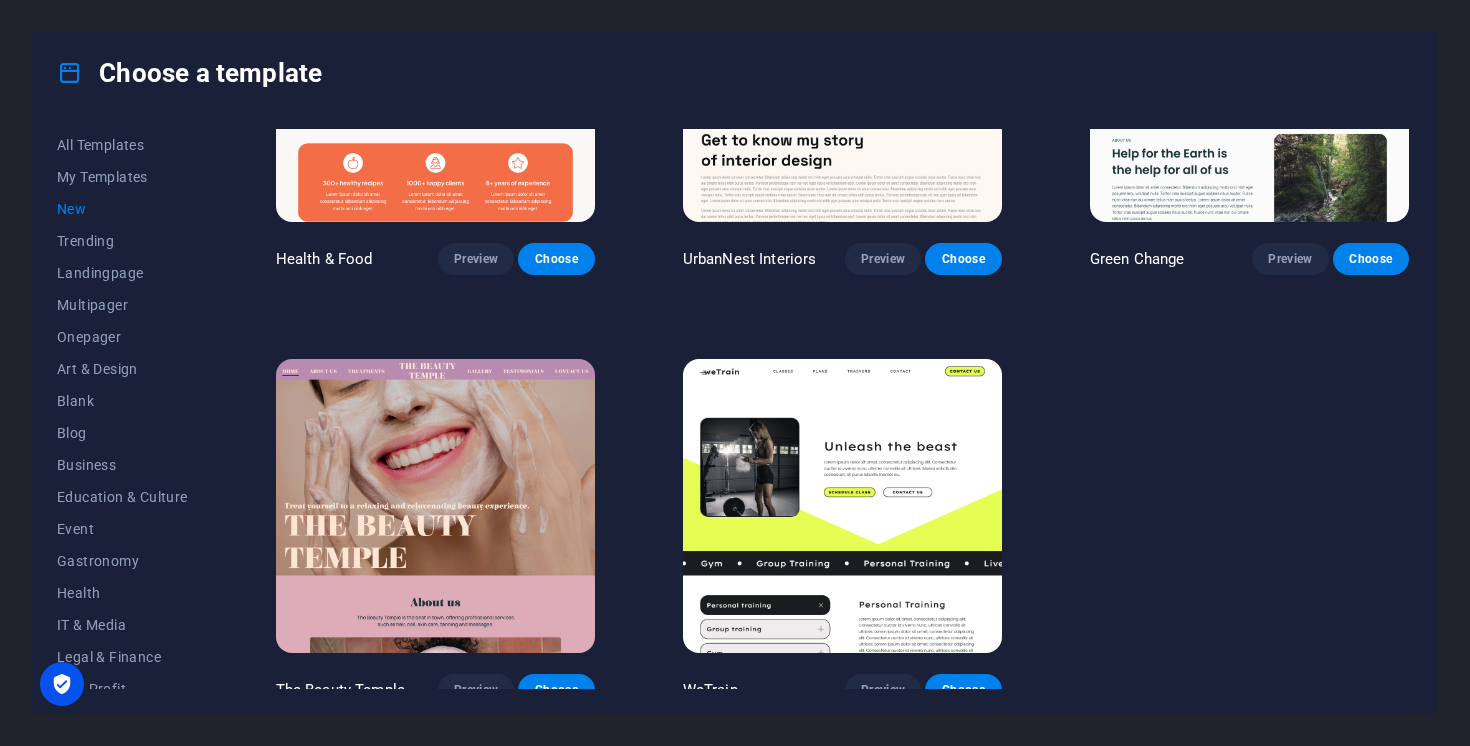 scroll, scrollTop: 1722, scrollLeft: 0, axis: vertical 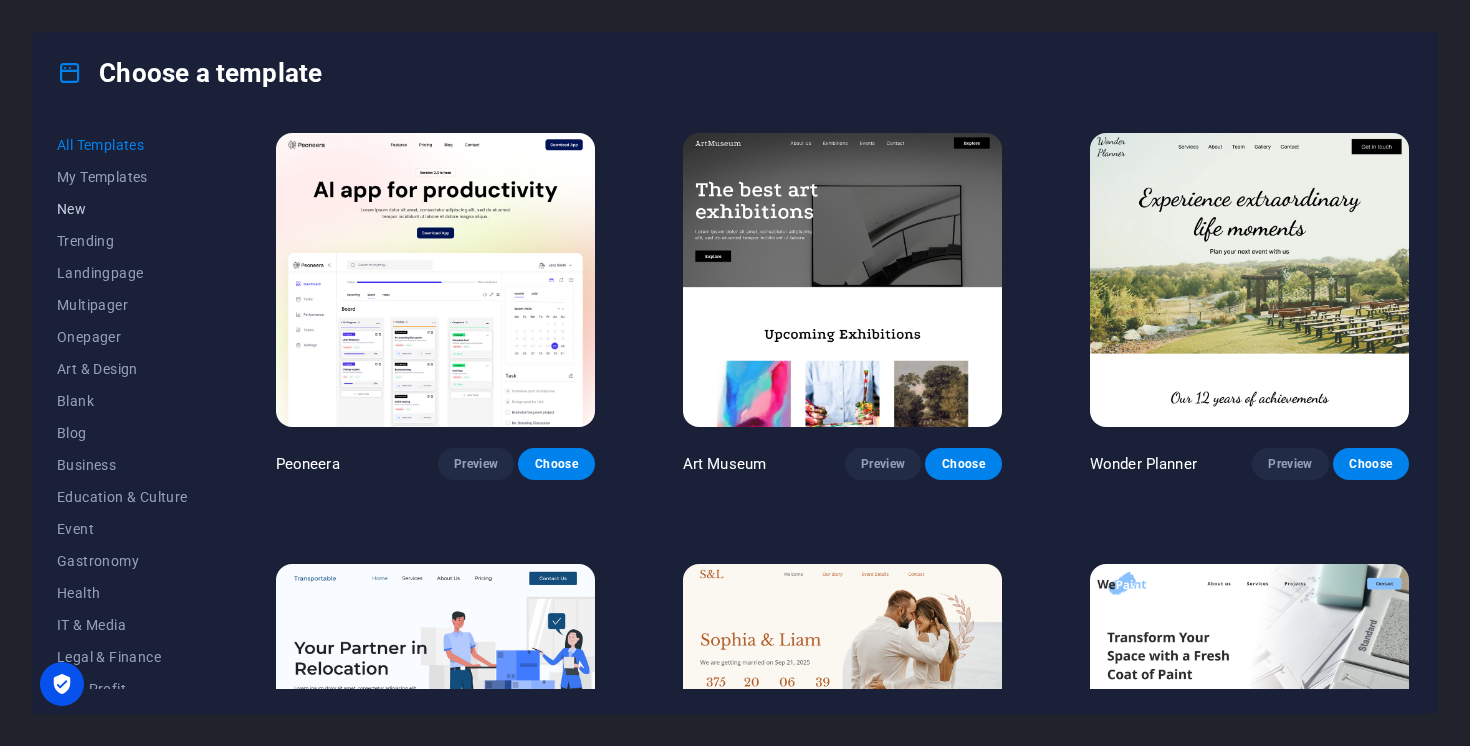 click on "New" at bounding box center [122, 209] 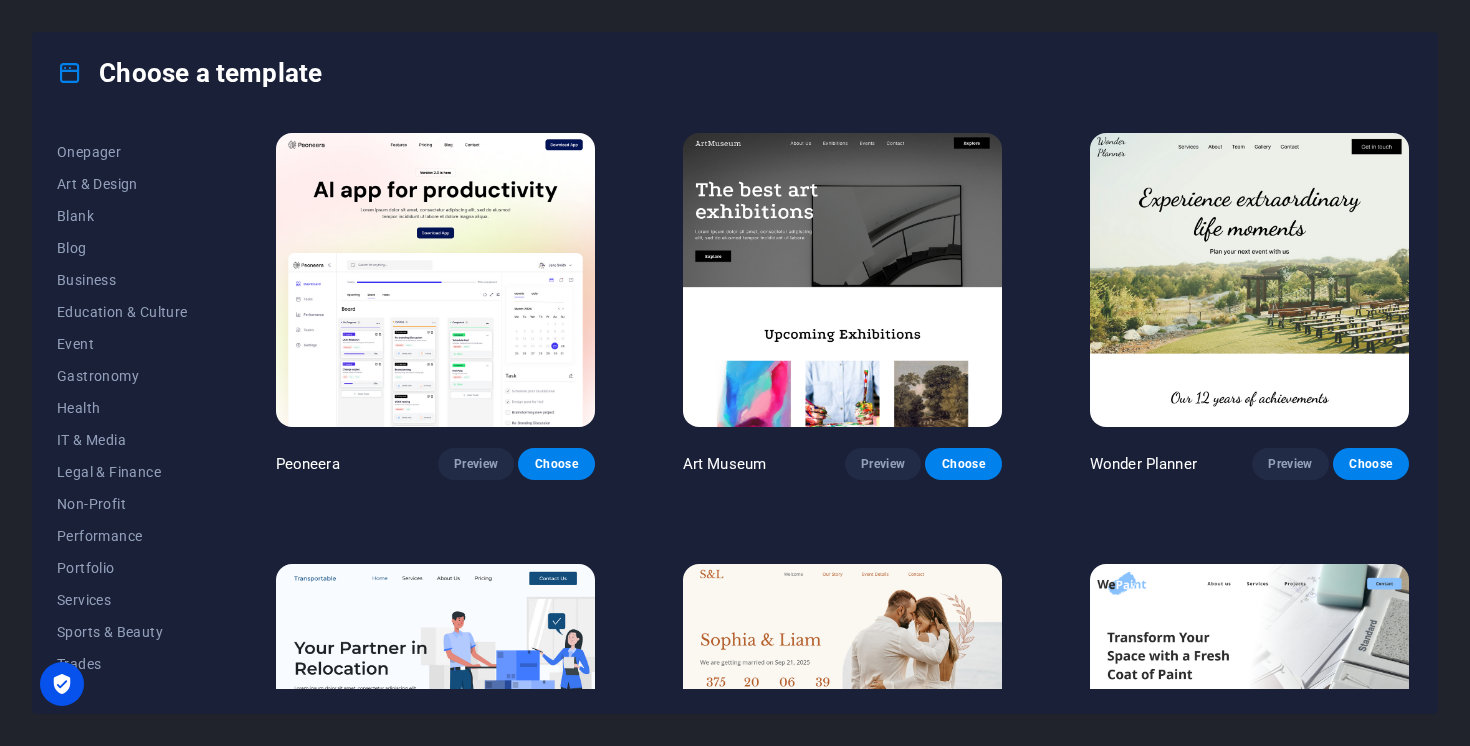 scroll, scrollTop: 201, scrollLeft: 0, axis: vertical 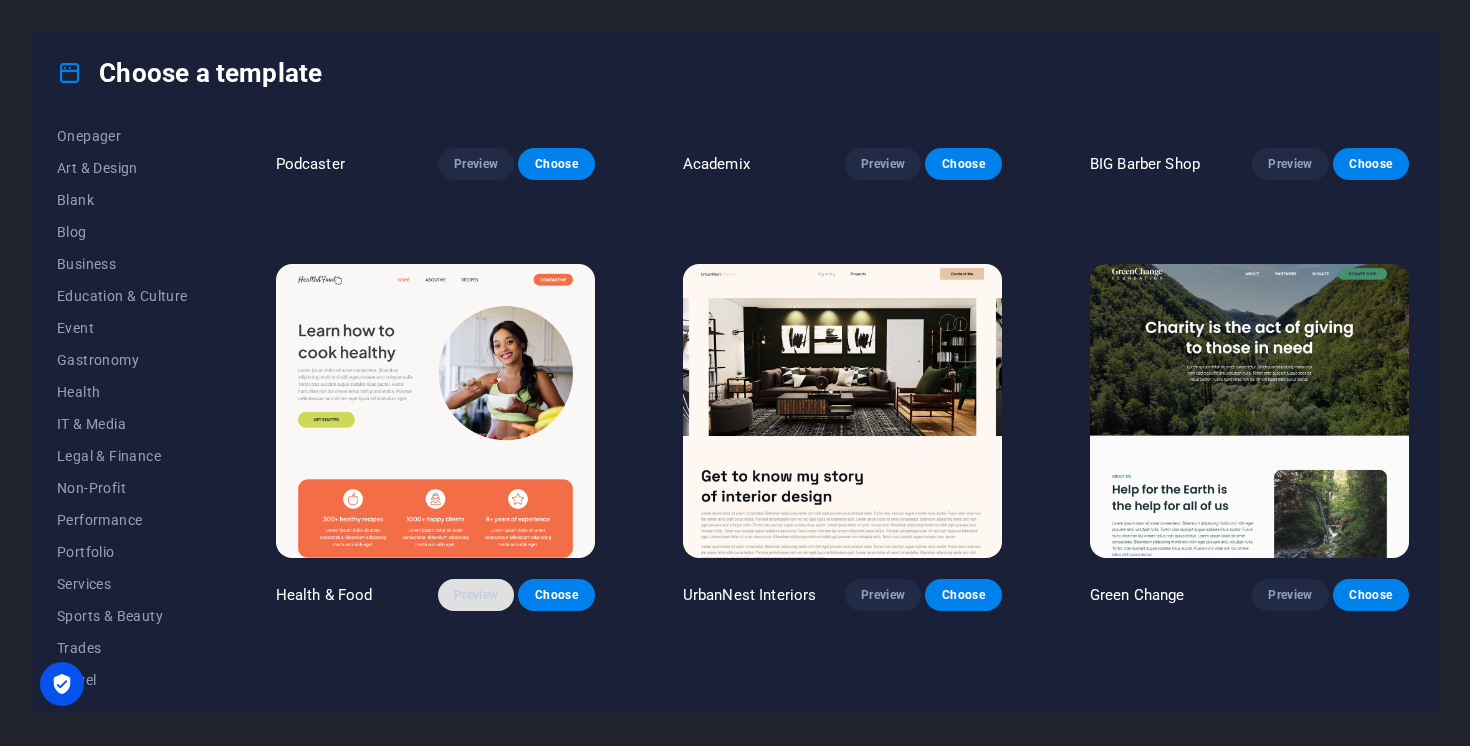 click on "Preview" at bounding box center (476, 595) 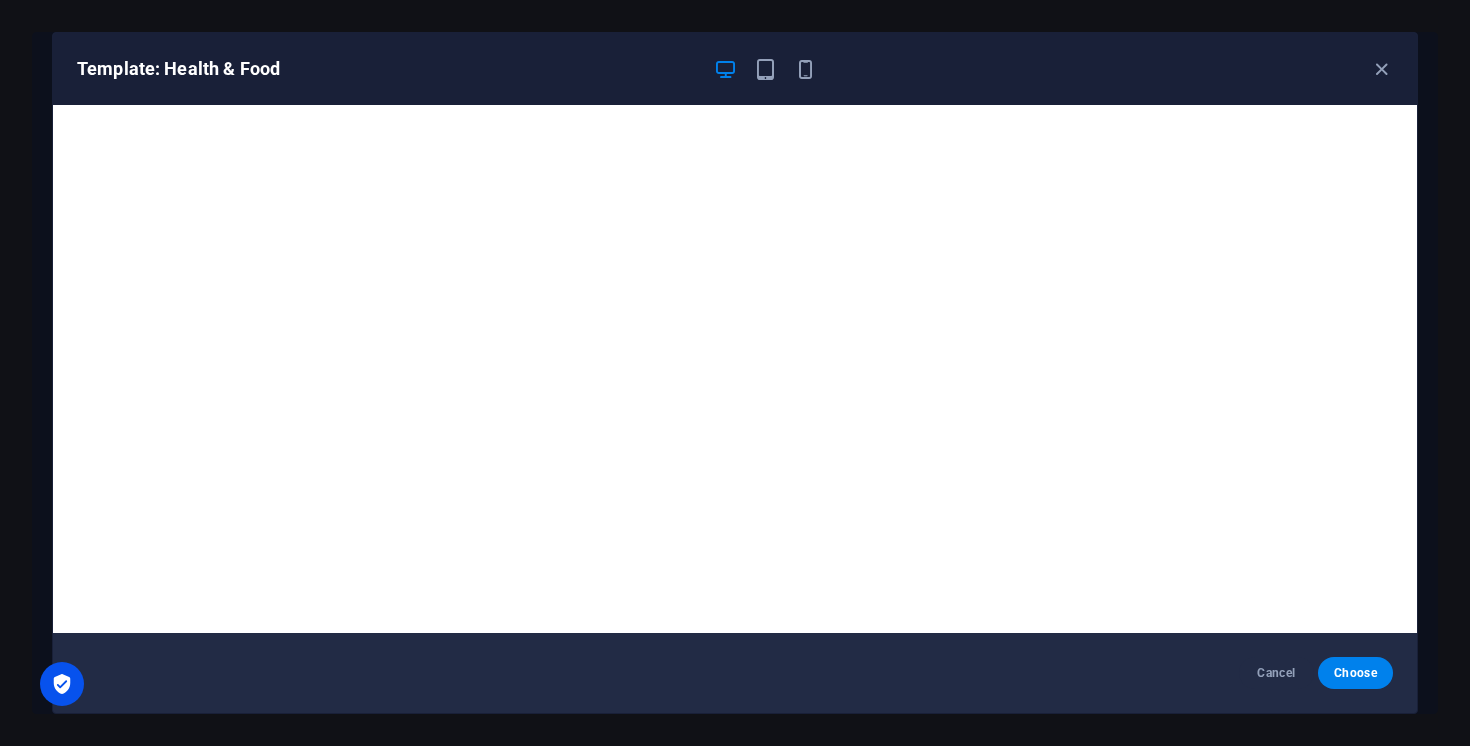 drag, startPoint x: 530, startPoint y: 669, endPoint x: 543, endPoint y: 621, distance: 49.729267 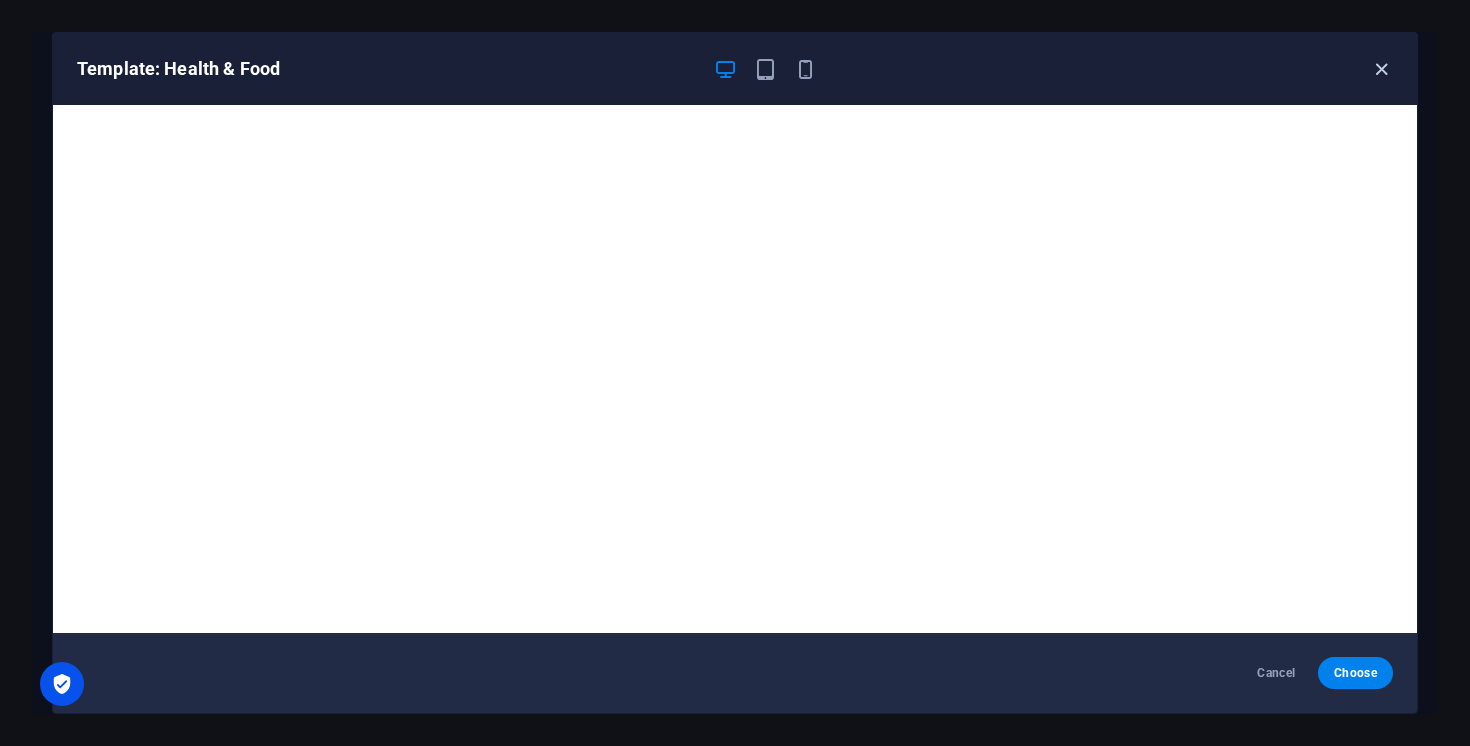 click at bounding box center [1381, 69] 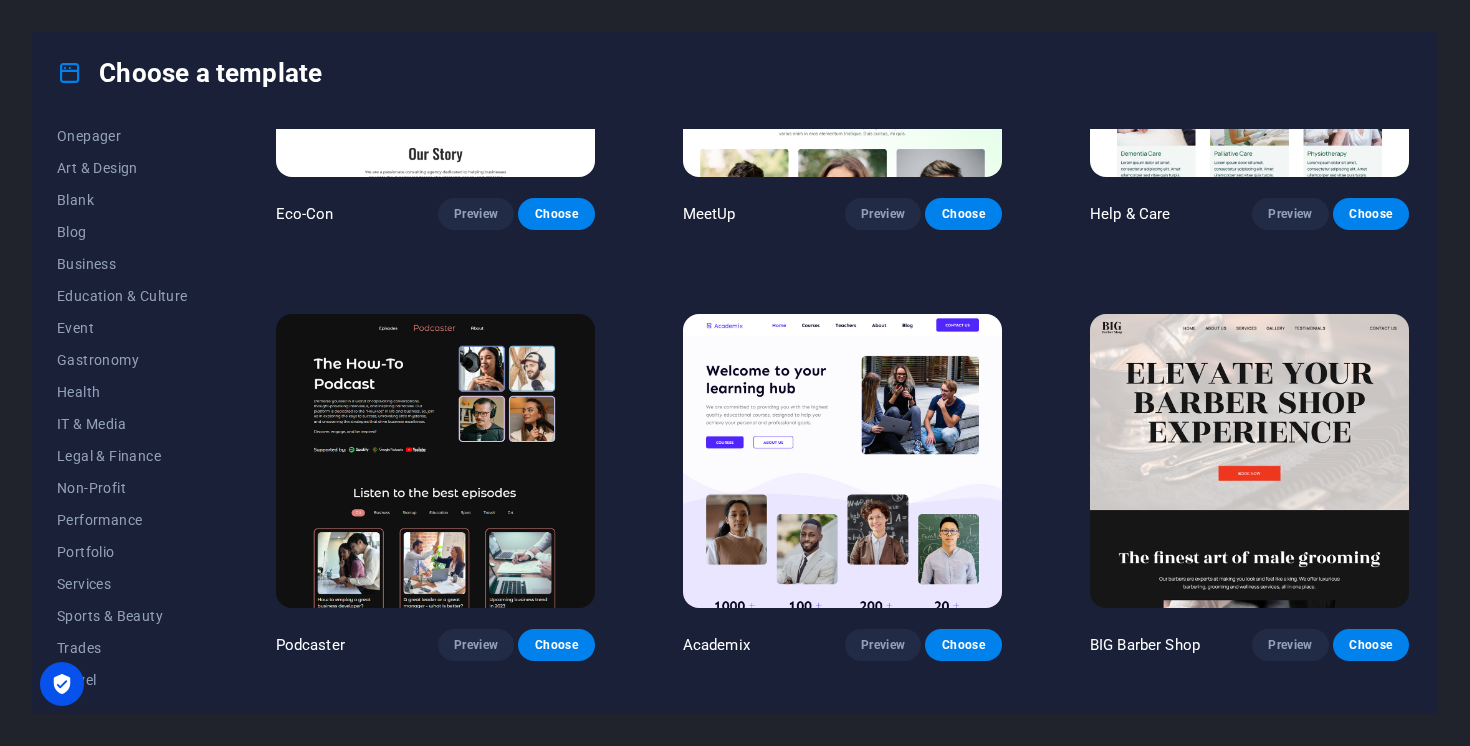 scroll, scrollTop: 1099, scrollLeft: 0, axis: vertical 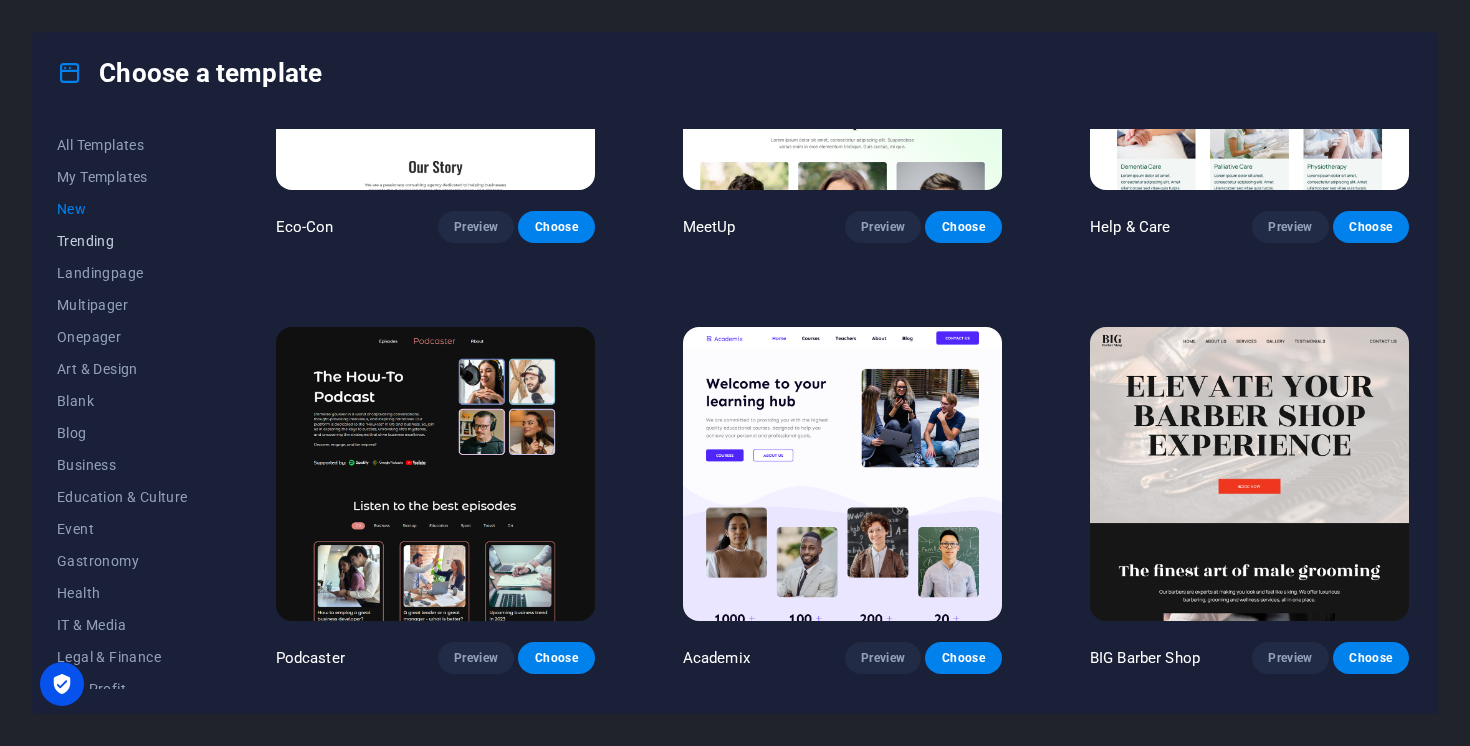 click on "Trending" at bounding box center [122, 241] 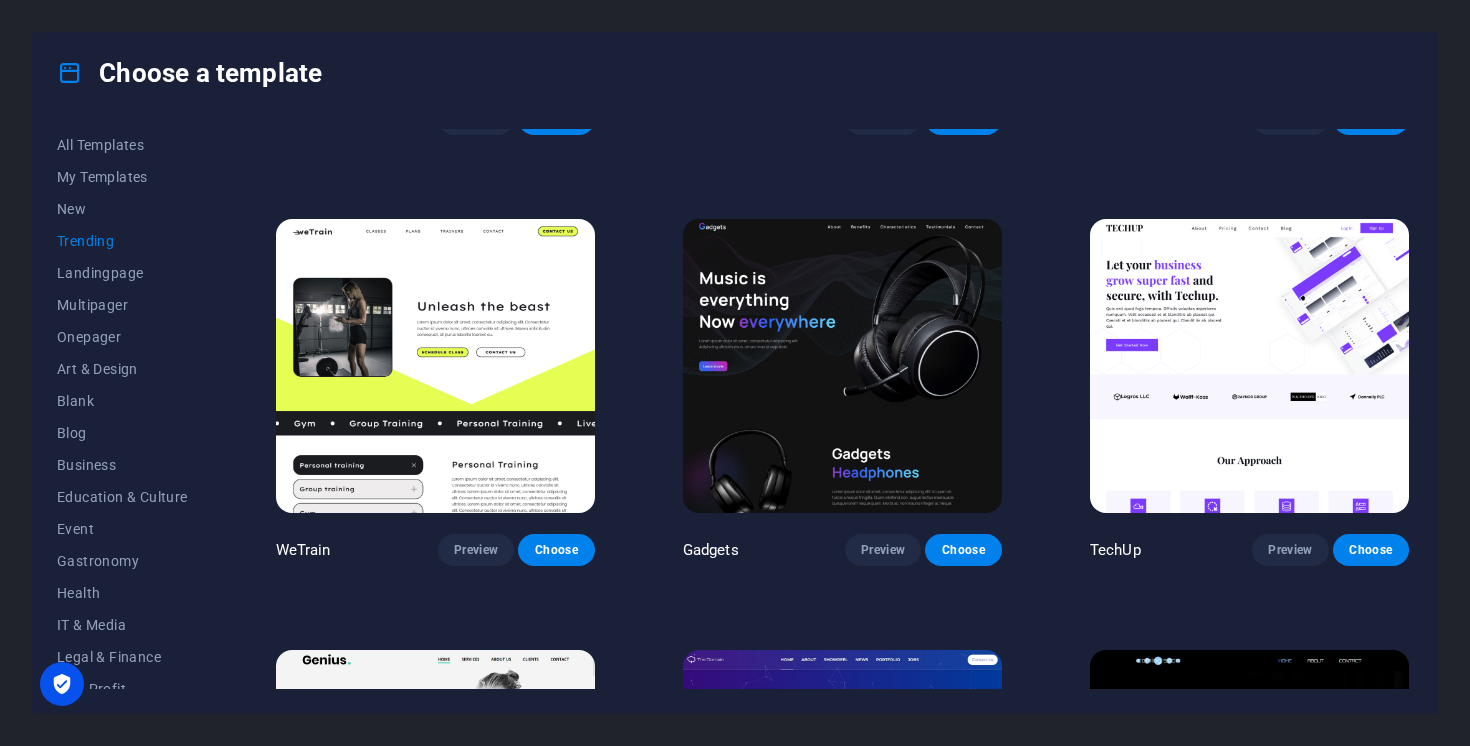 scroll, scrollTop: 1213, scrollLeft: 0, axis: vertical 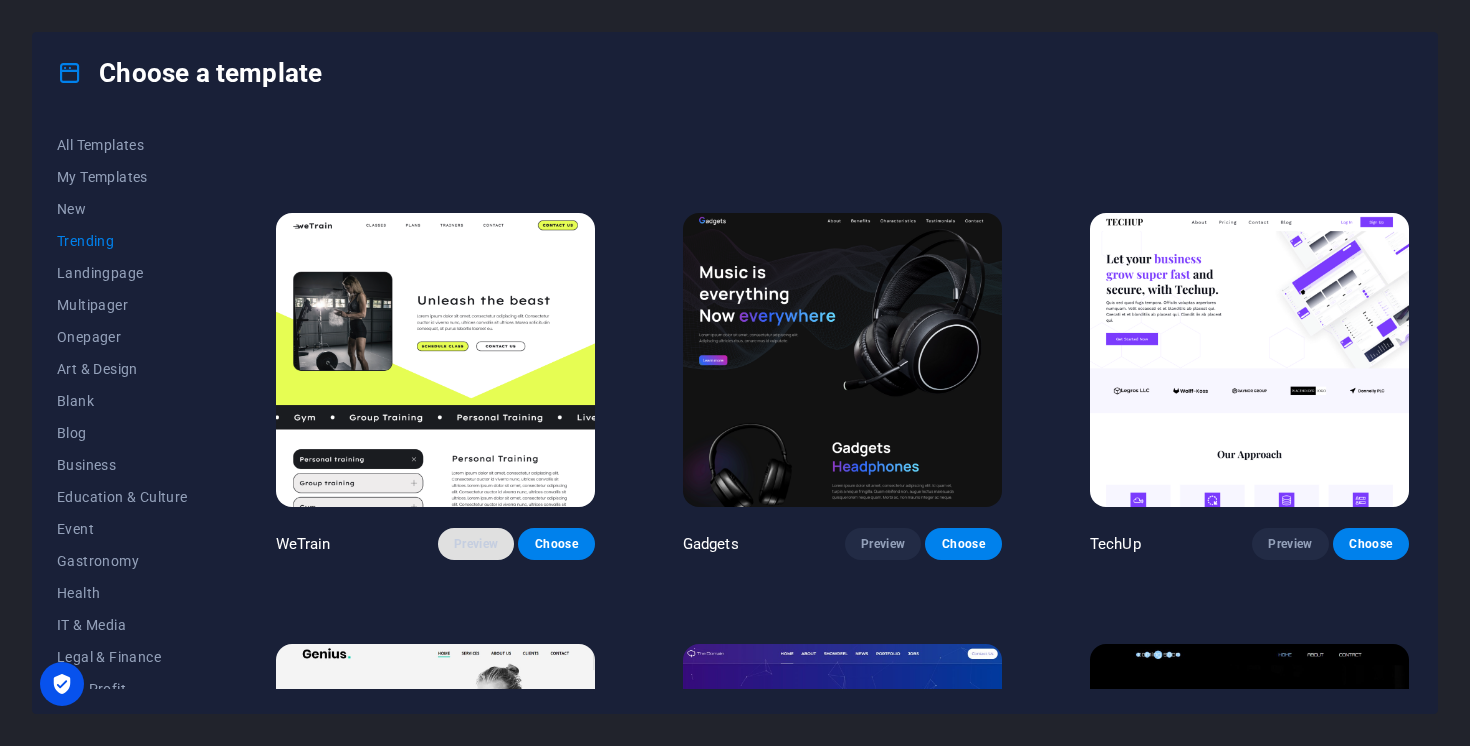 click on "Preview" at bounding box center [476, 544] 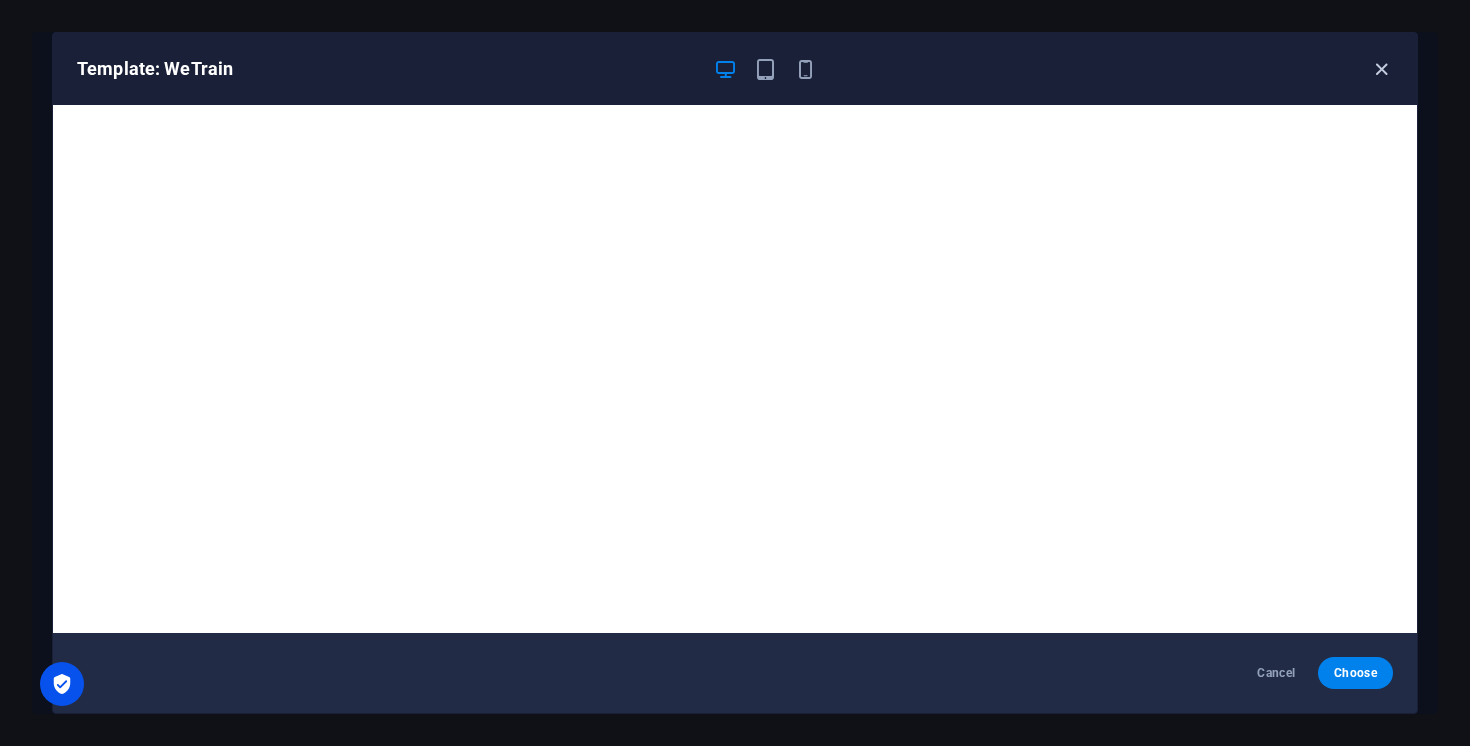click at bounding box center (1381, 69) 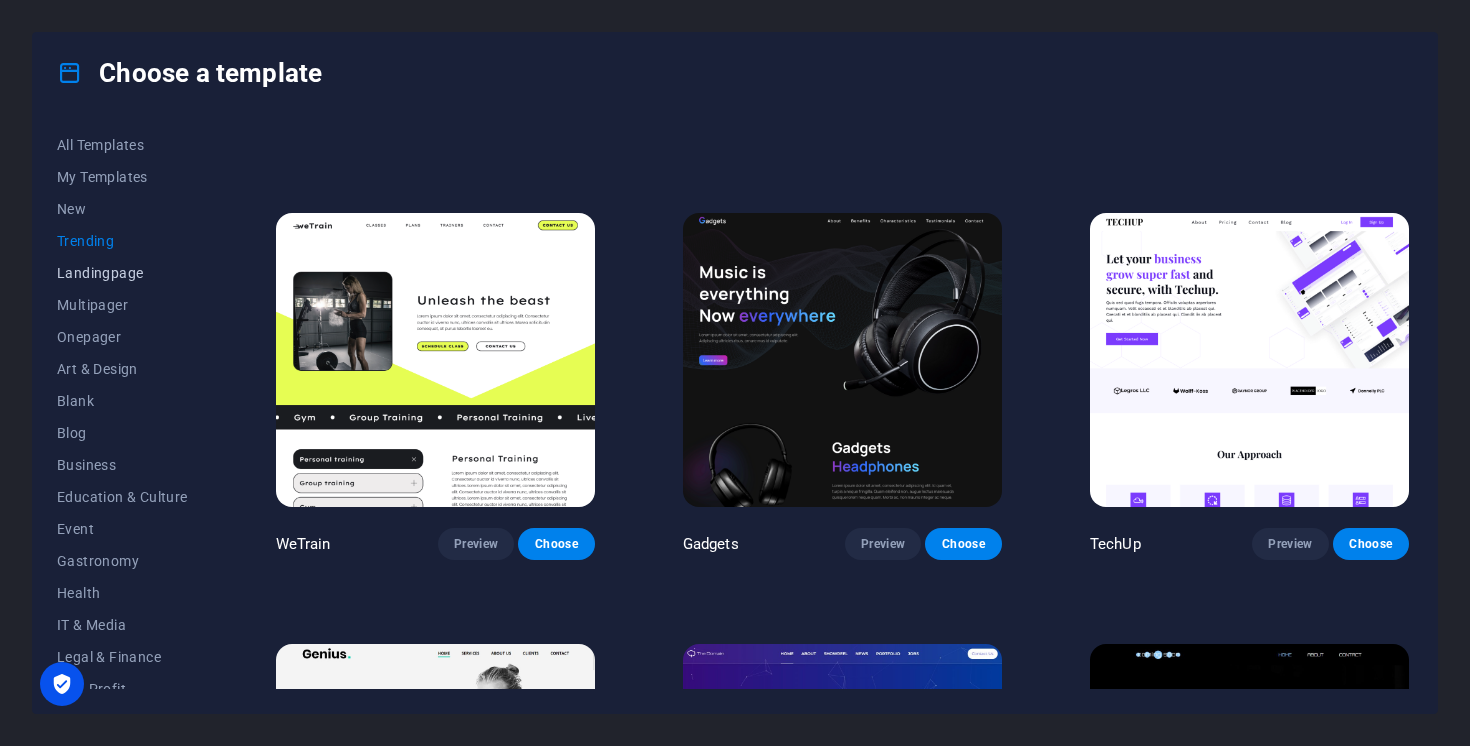 click on "Landingpage" at bounding box center (122, 273) 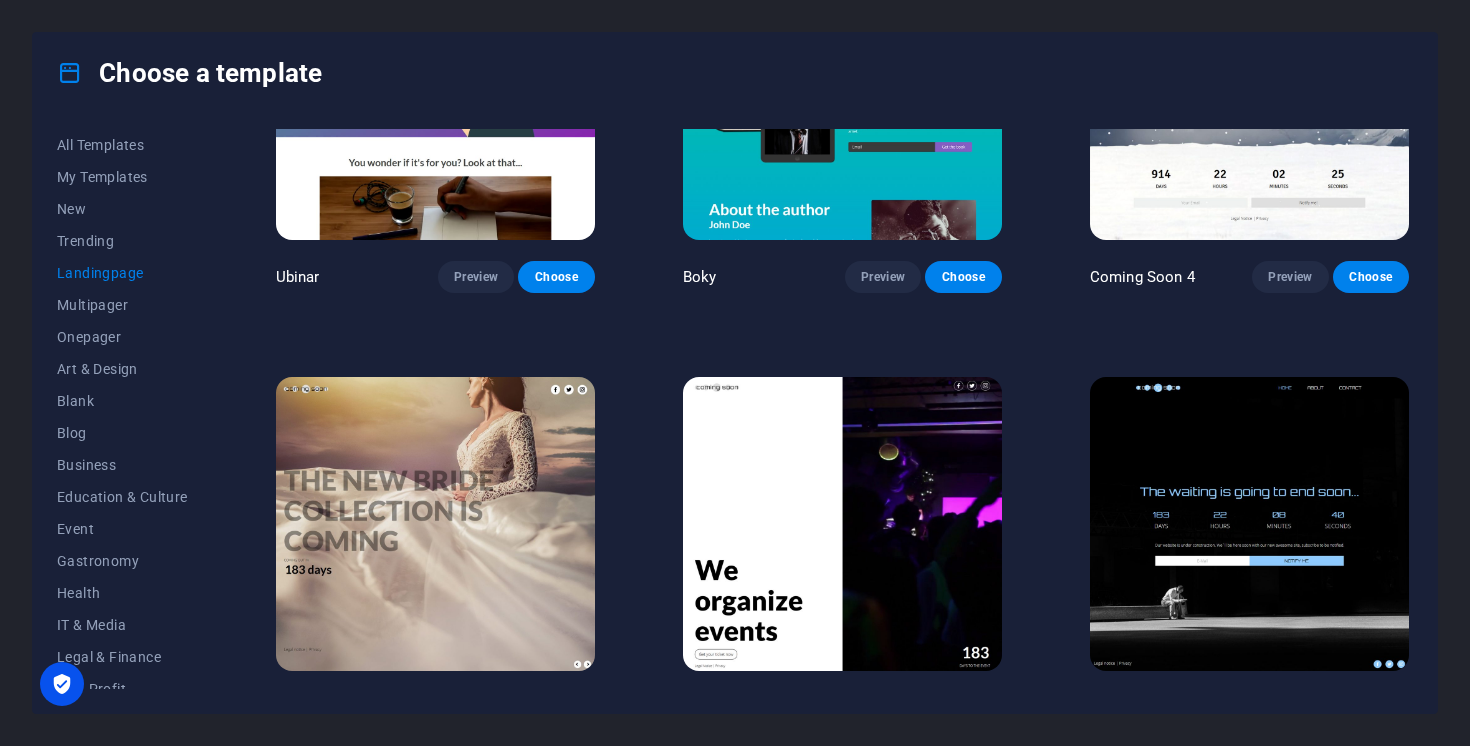 scroll, scrollTop: 3214, scrollLeft: 0, axis: vertical 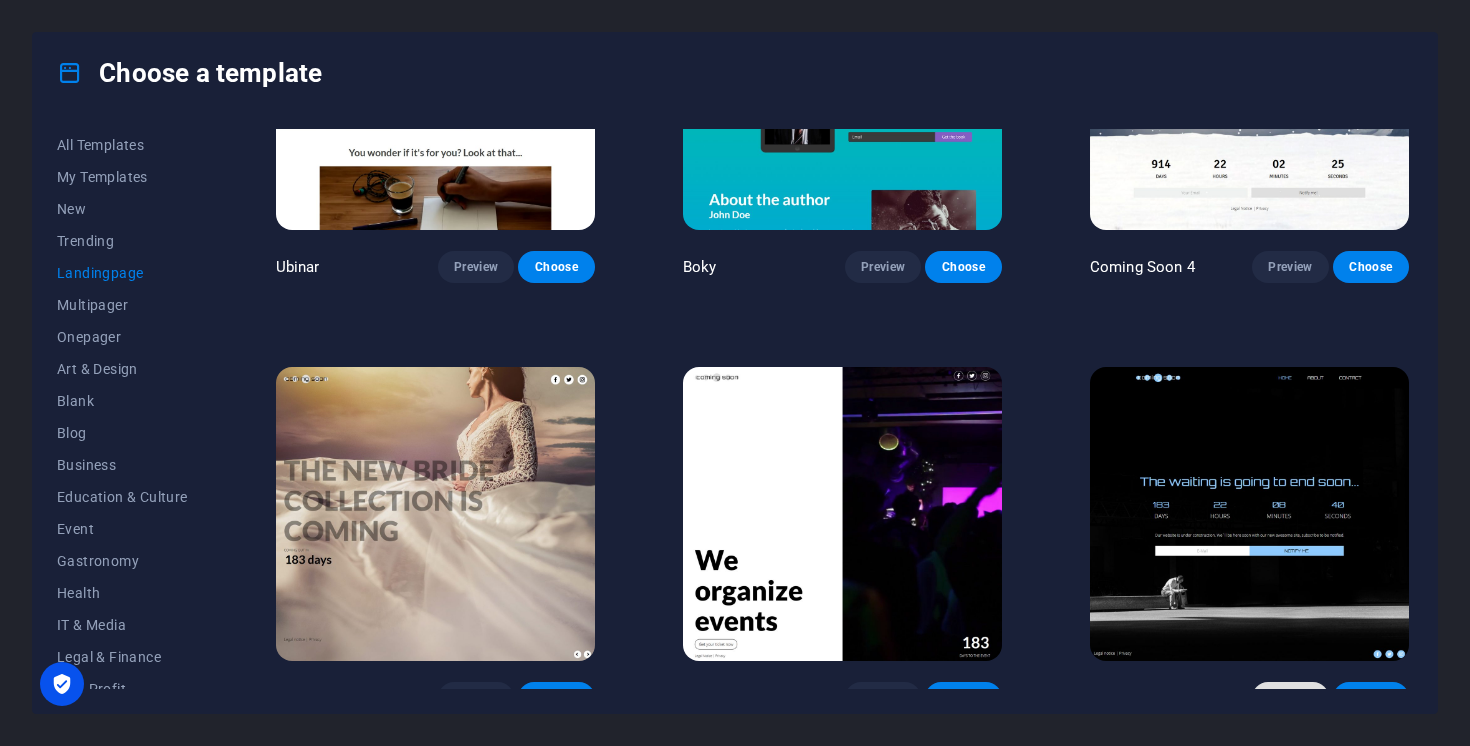 click on "Preview" at bounding box center (1290, 698) 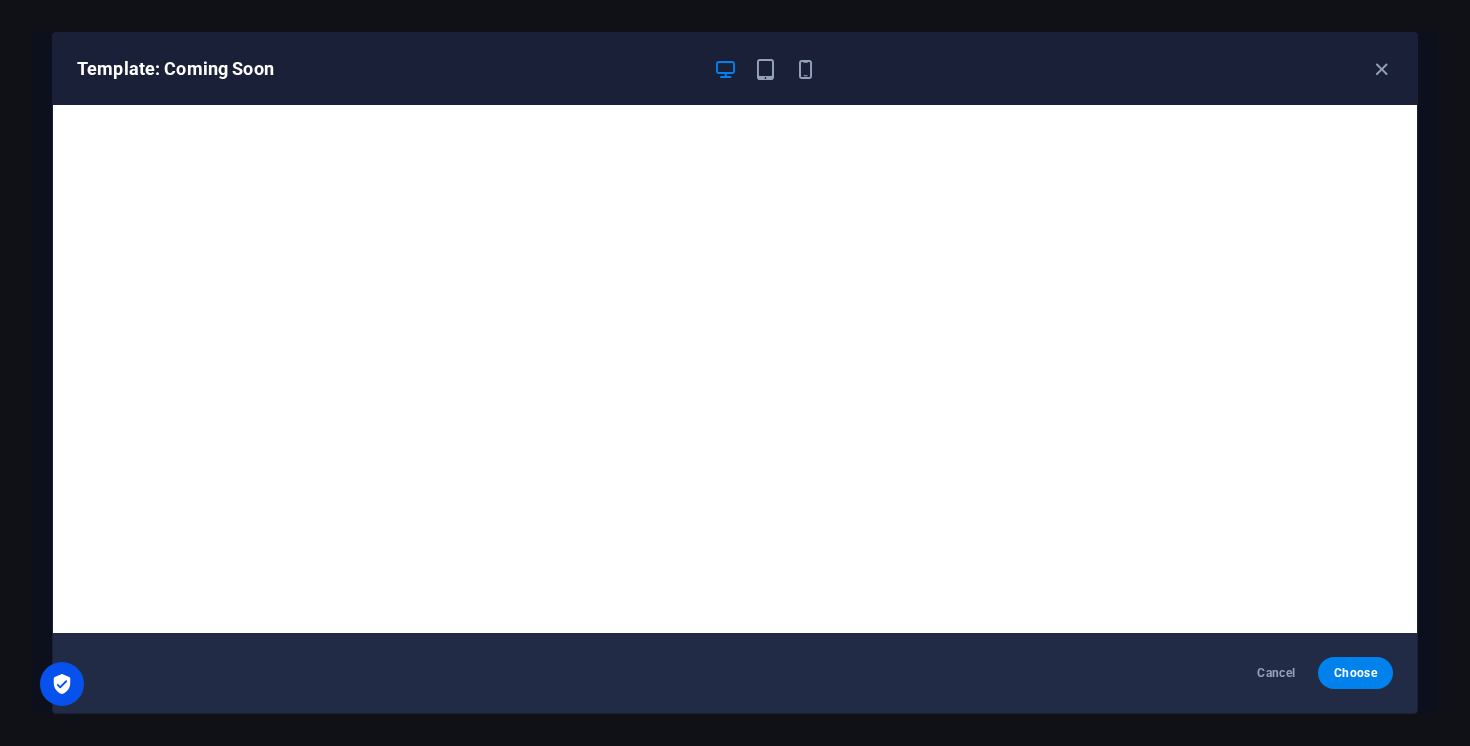 scroll, scrollTop: 4, scrollLeft: 0, axis: vertical 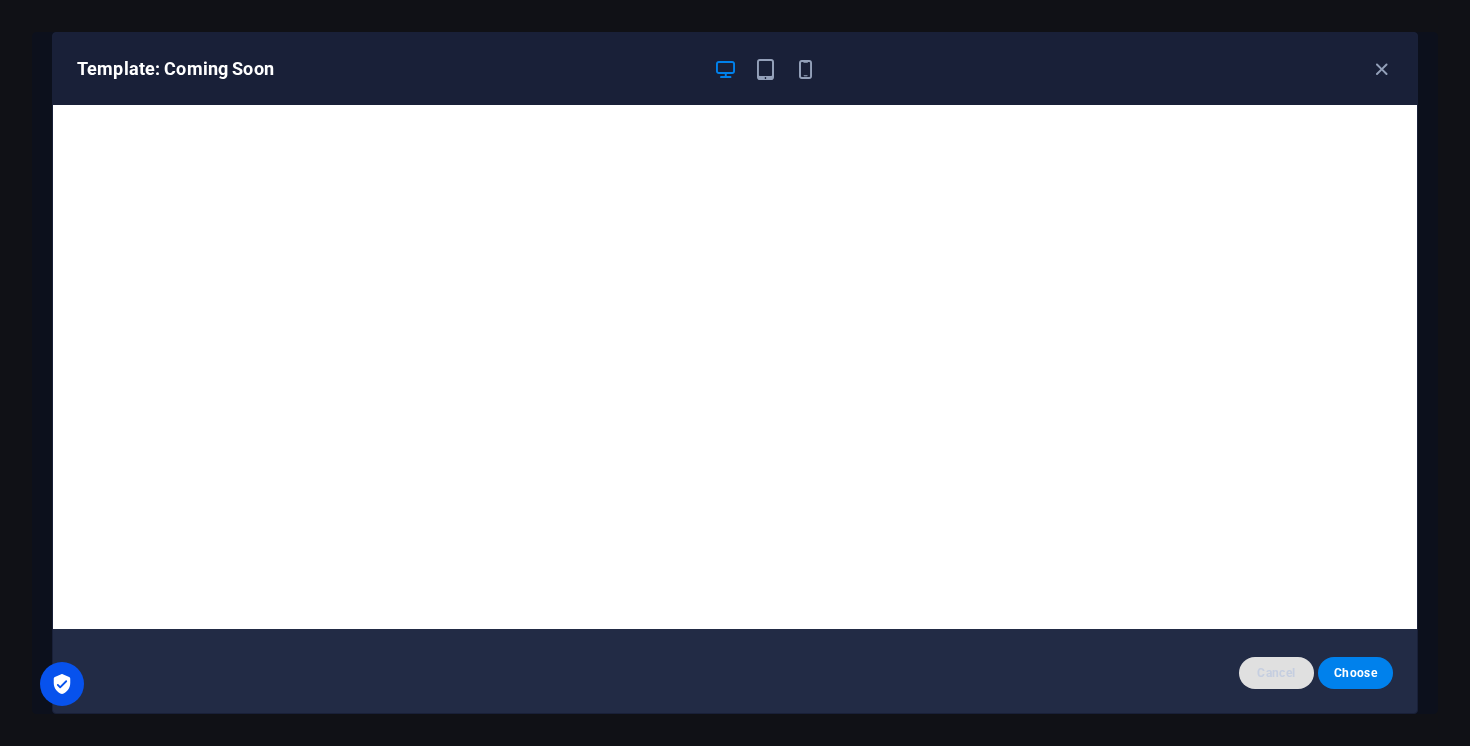 click on "Cancel" at bounding box center (1276, 673) 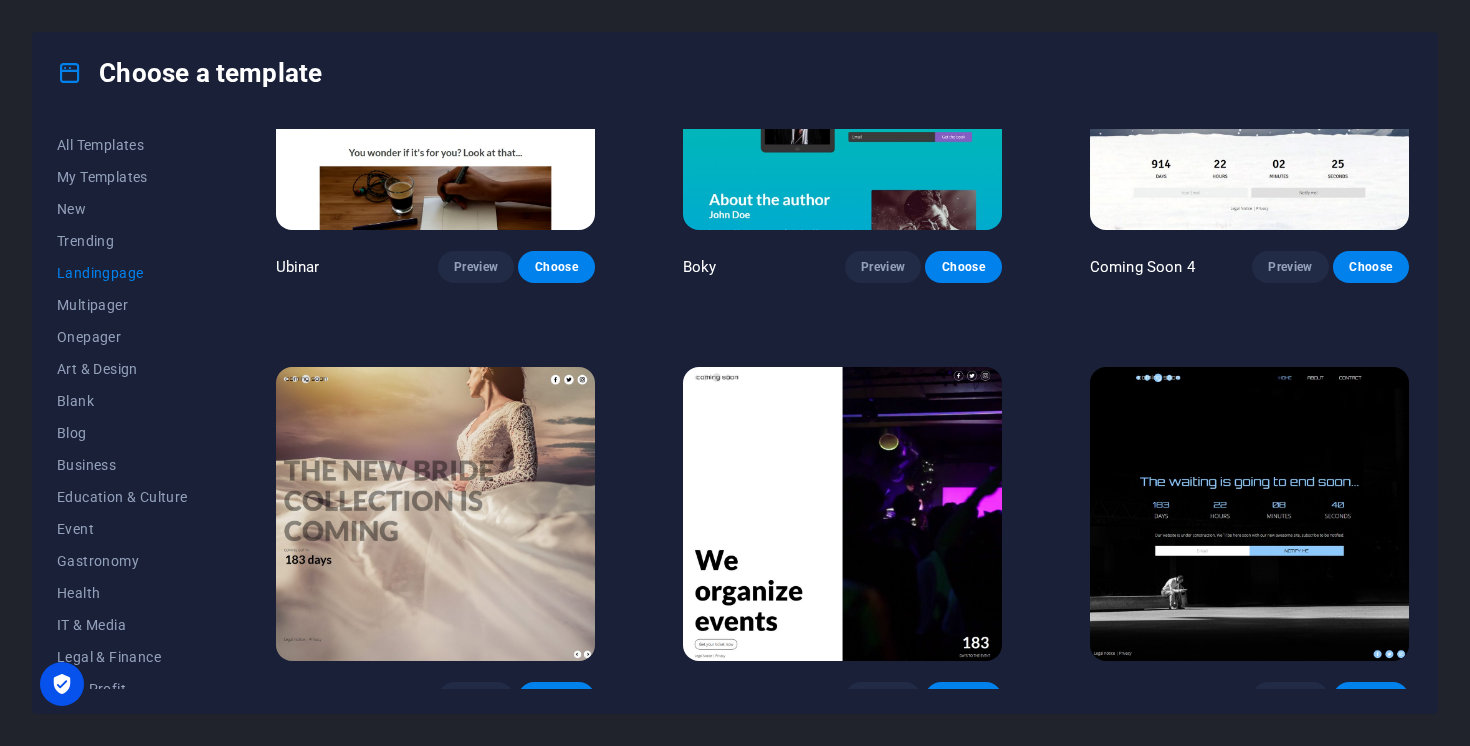 click on "Coming Soon Preview Choose" at bounding box center [1249, 538] 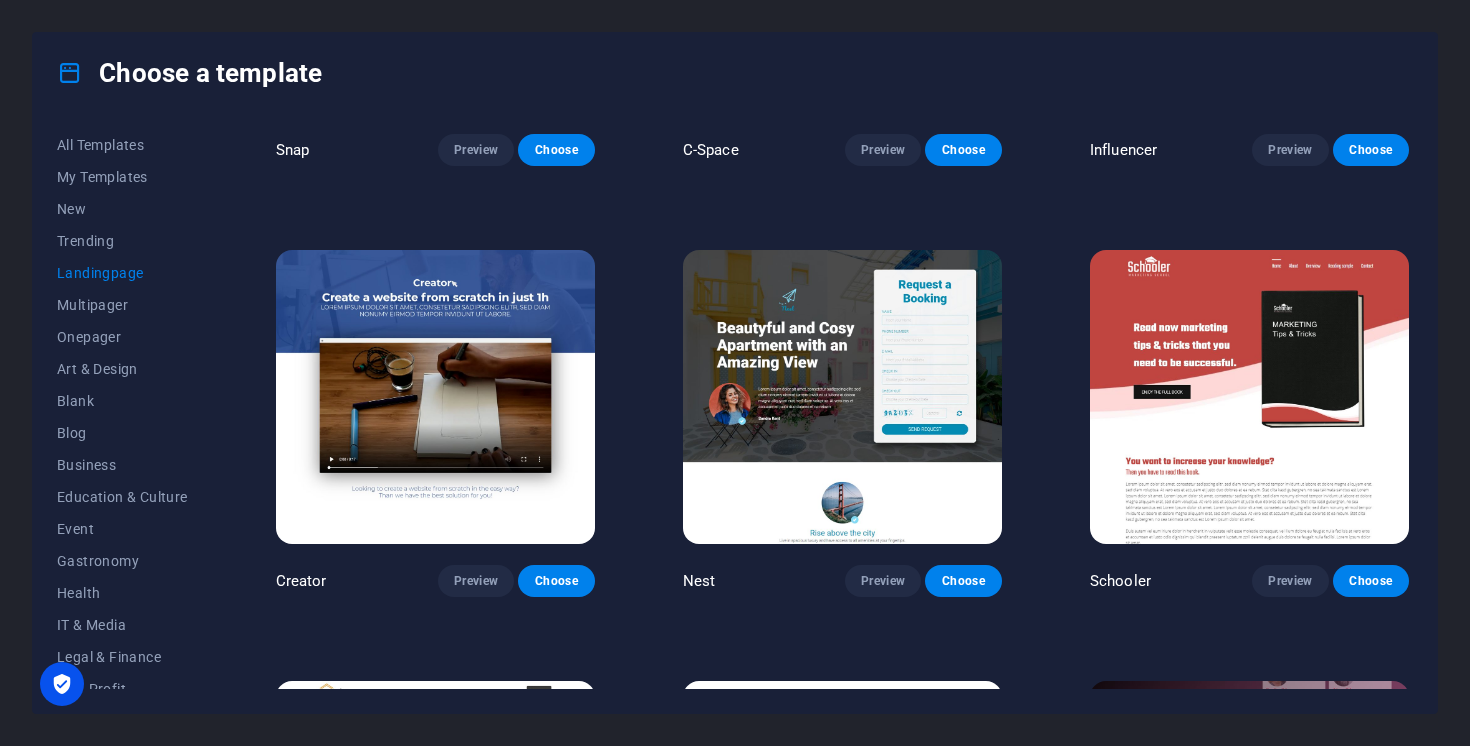 scroll, scrollTop: 2036, scrollLeft: 0, axis: vertical 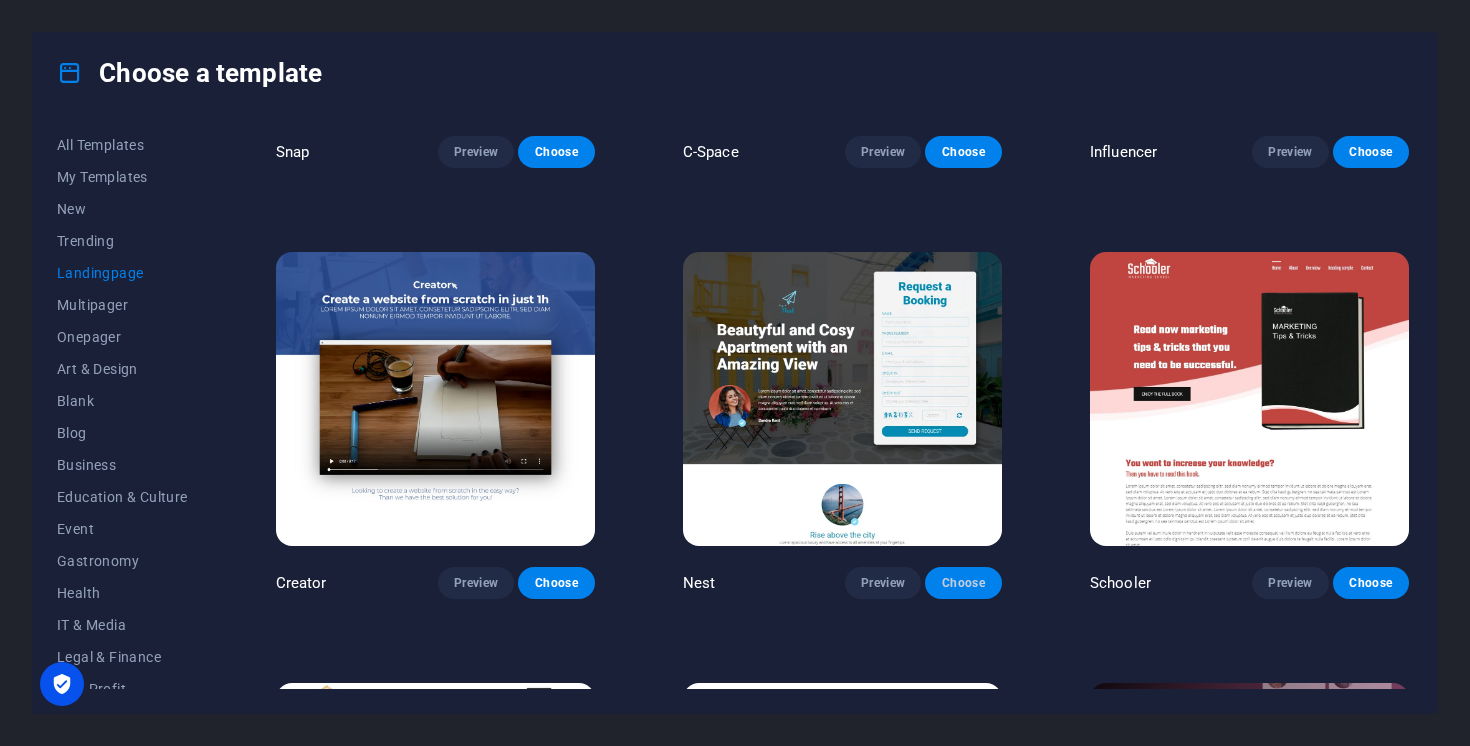 click on "Choose" at bounding box center [963, 583] 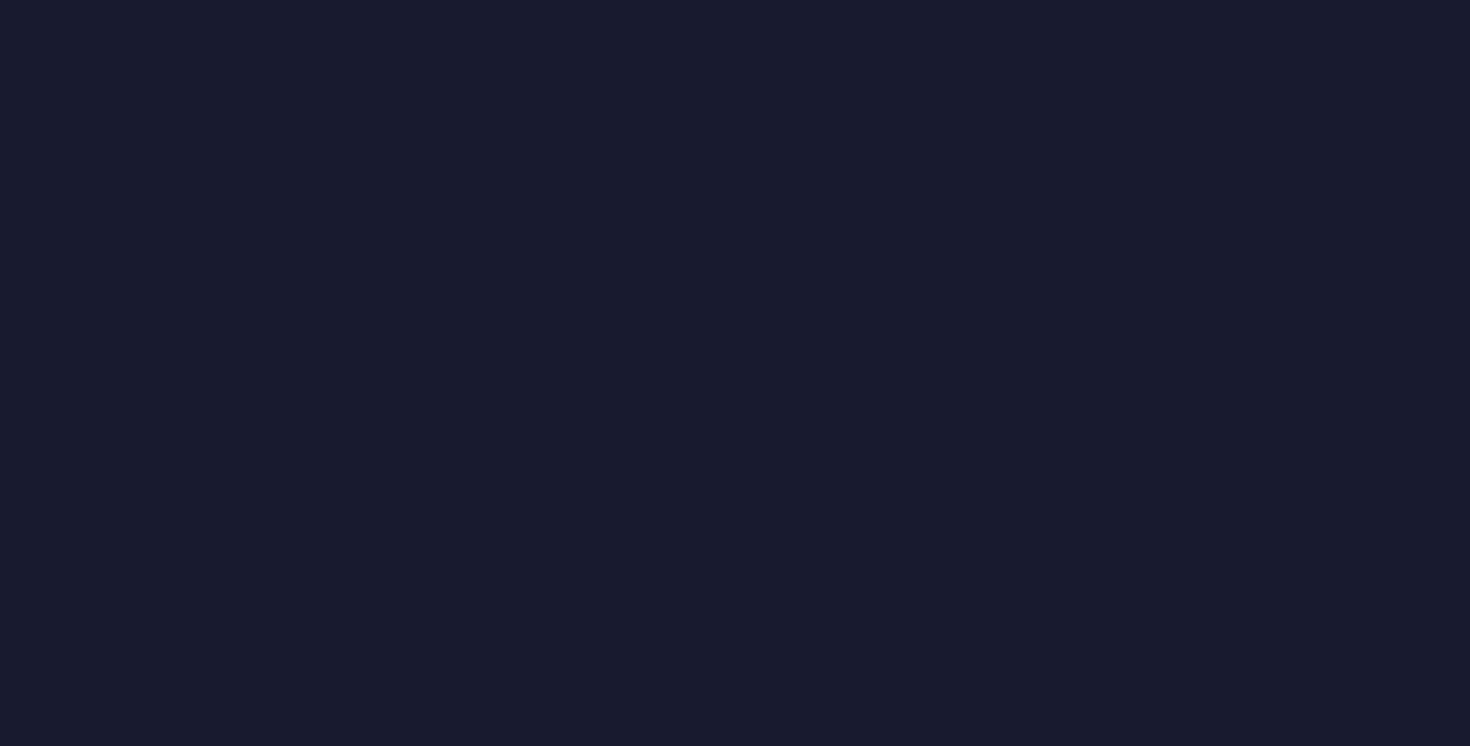 scroll, scrollTop: 0, scrollLeft: 0, axis: both 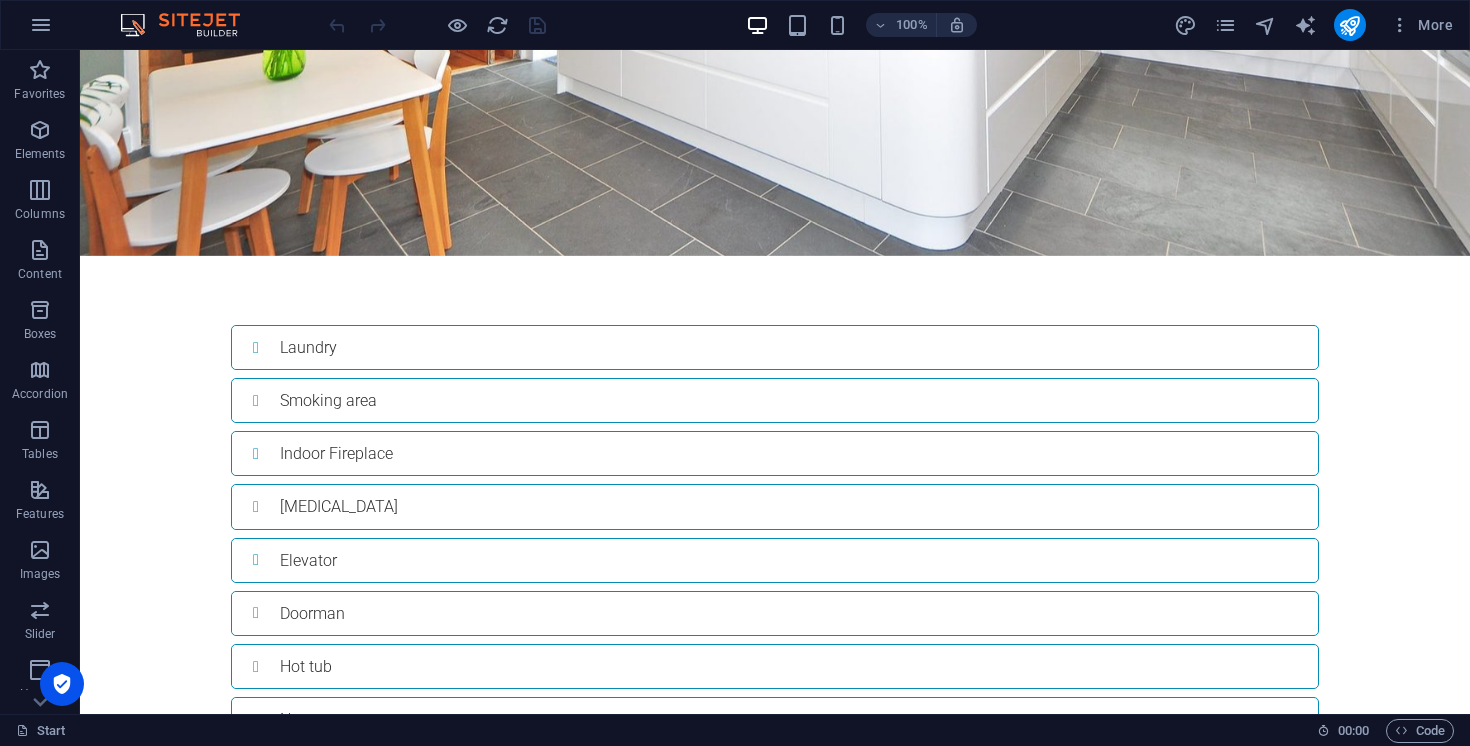 click at bounding box center [190, 25] 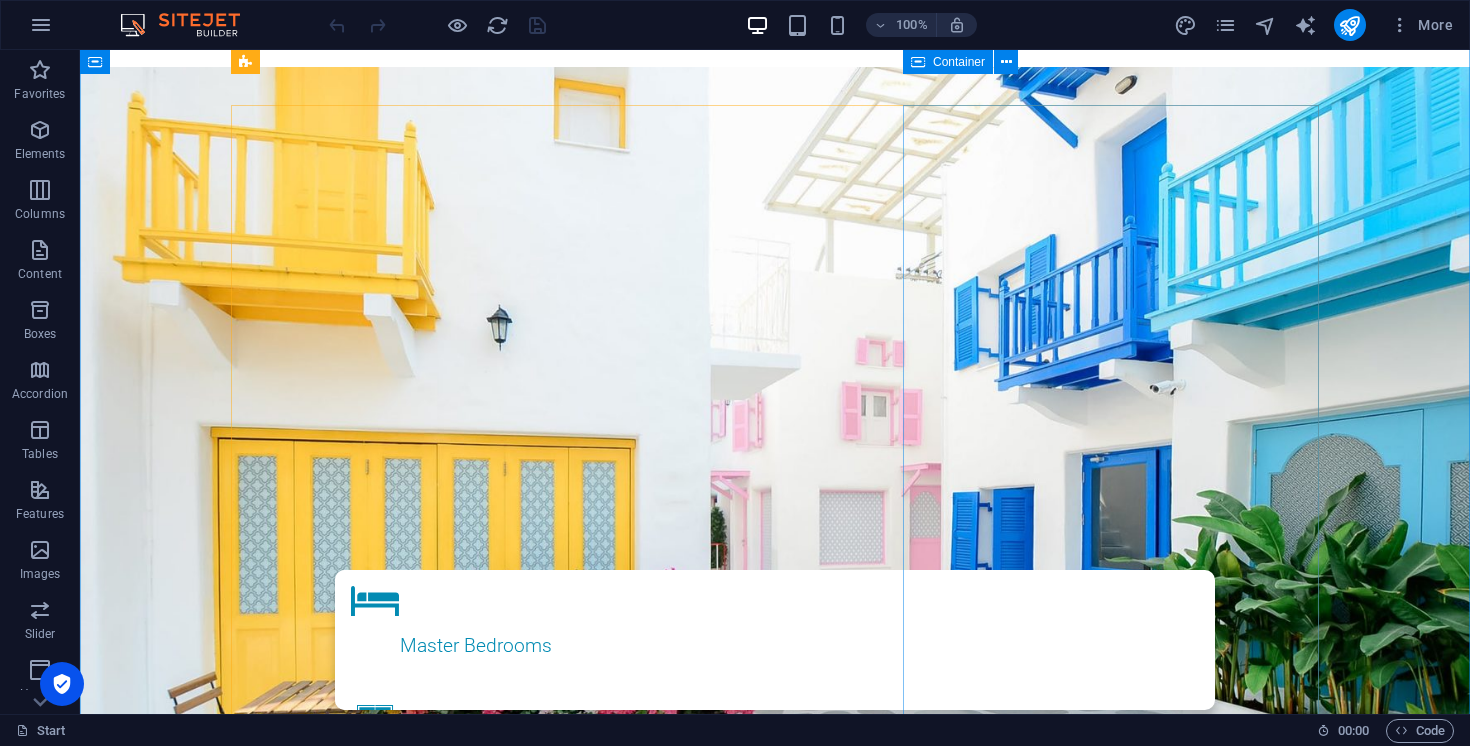 scroll, scrollTop: 0, scrollLeft: 0, axis: both 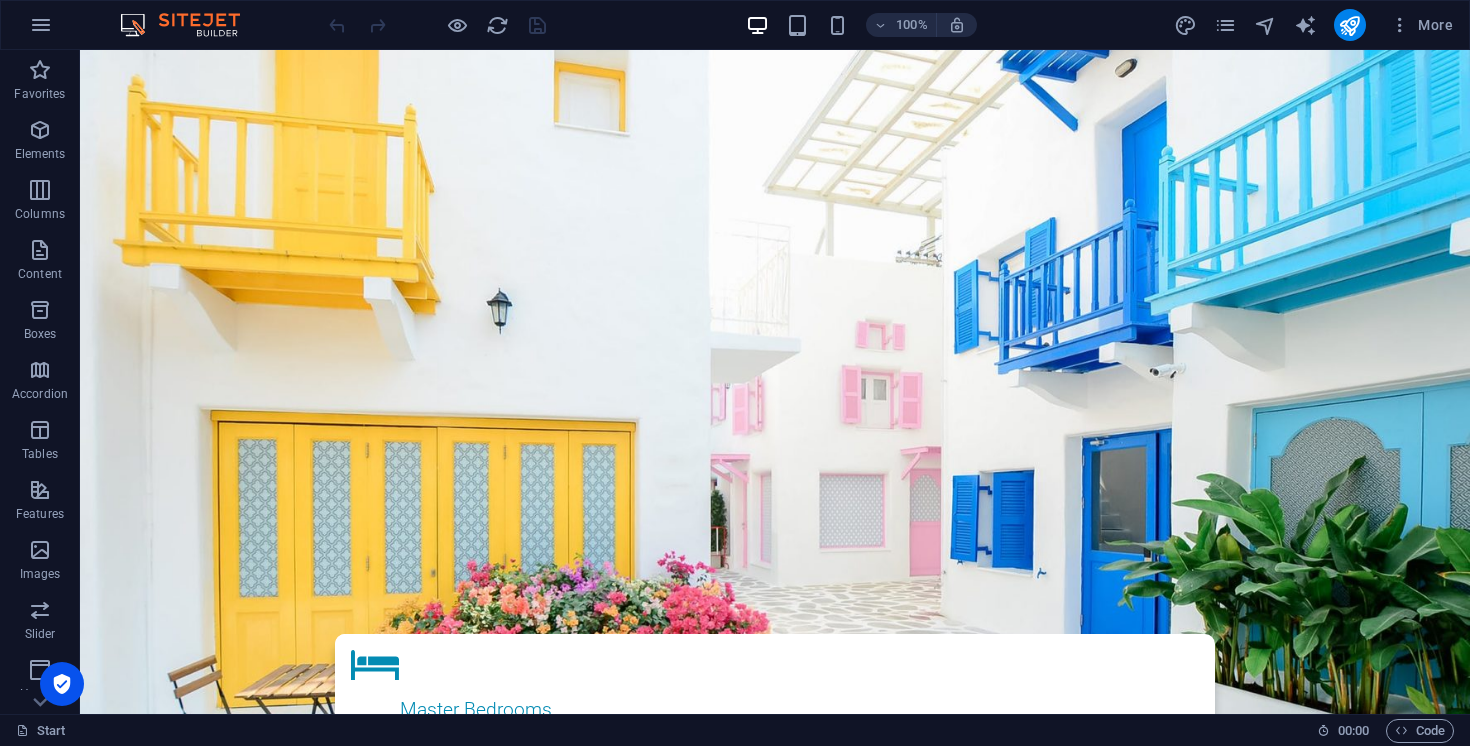 click at bounding box center [190, 25] 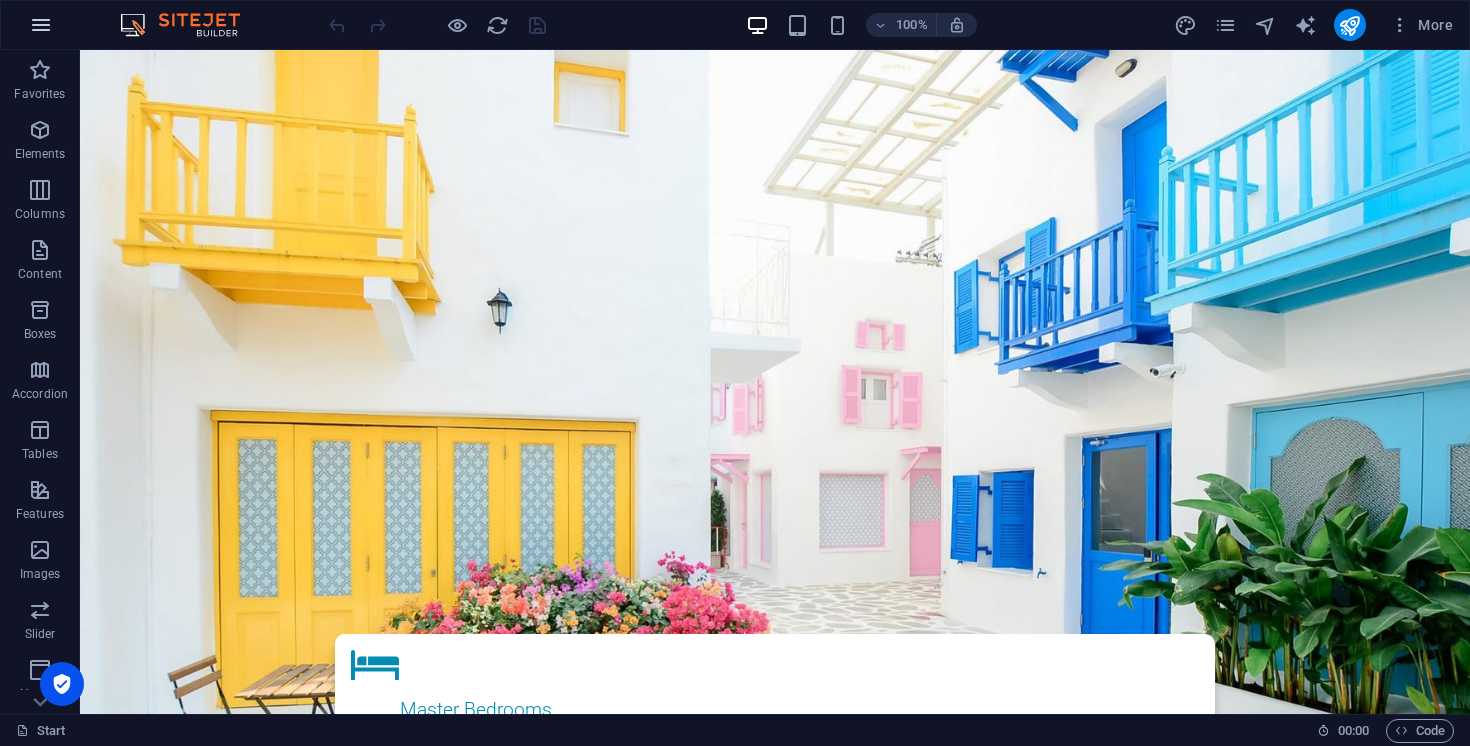 click at bounding box center (41, 25) 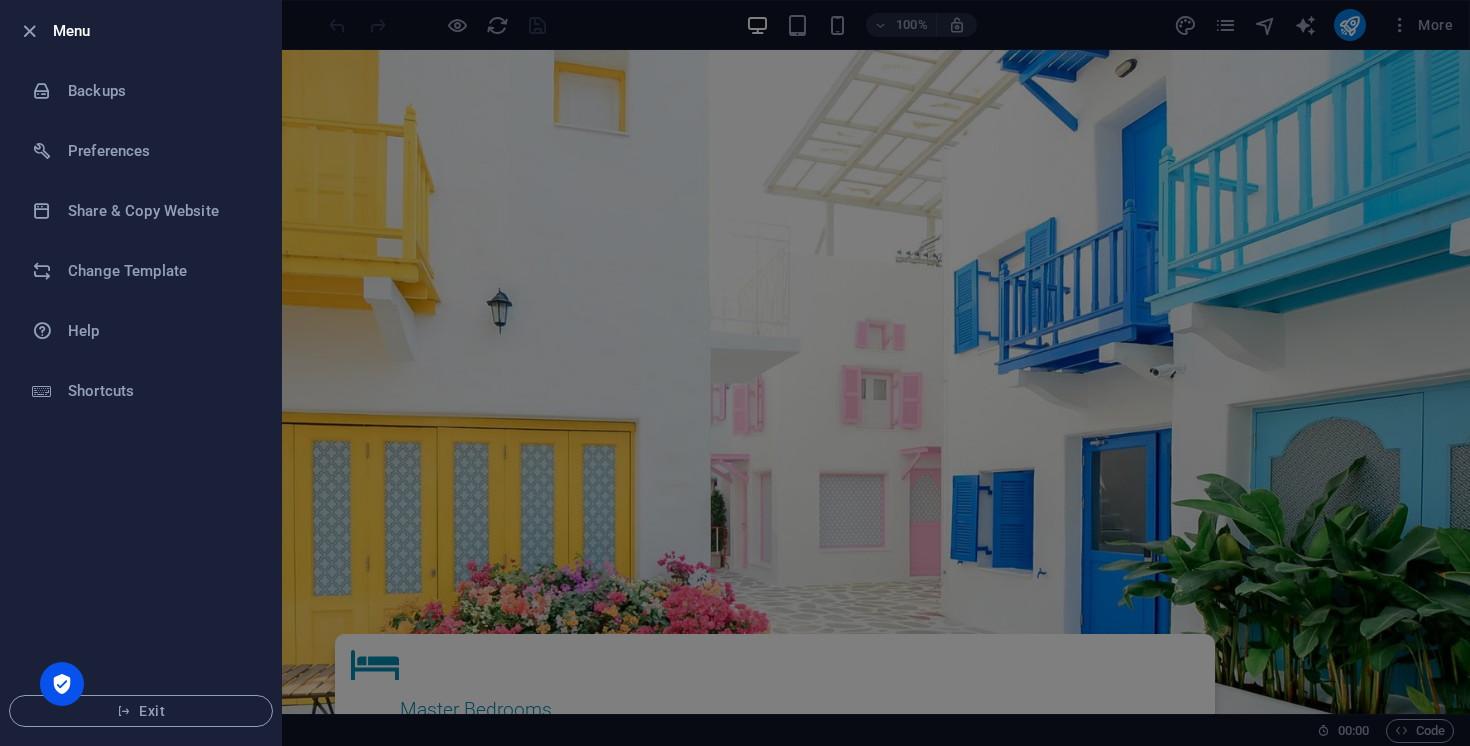 click at bounding box center (735, 373) 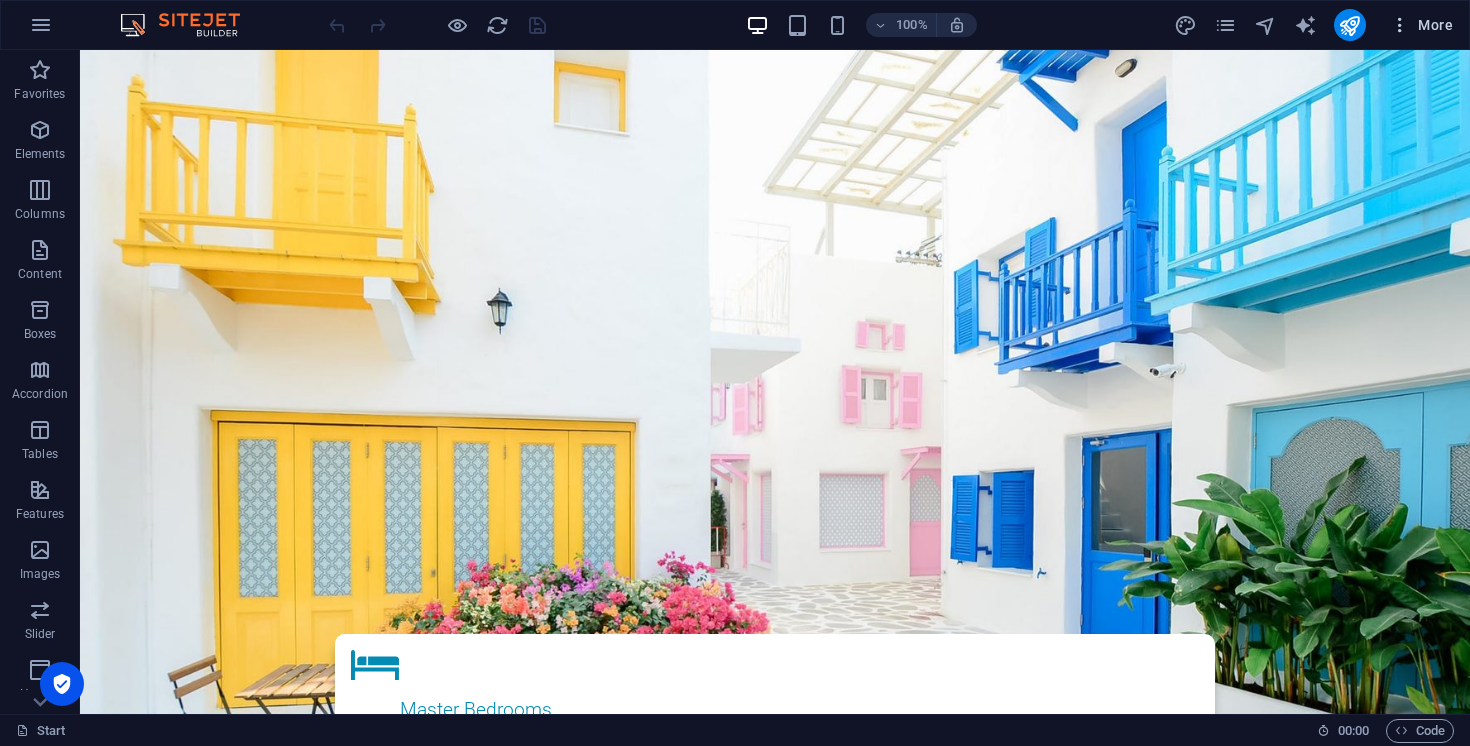 click at bounding box center (1400, 25) 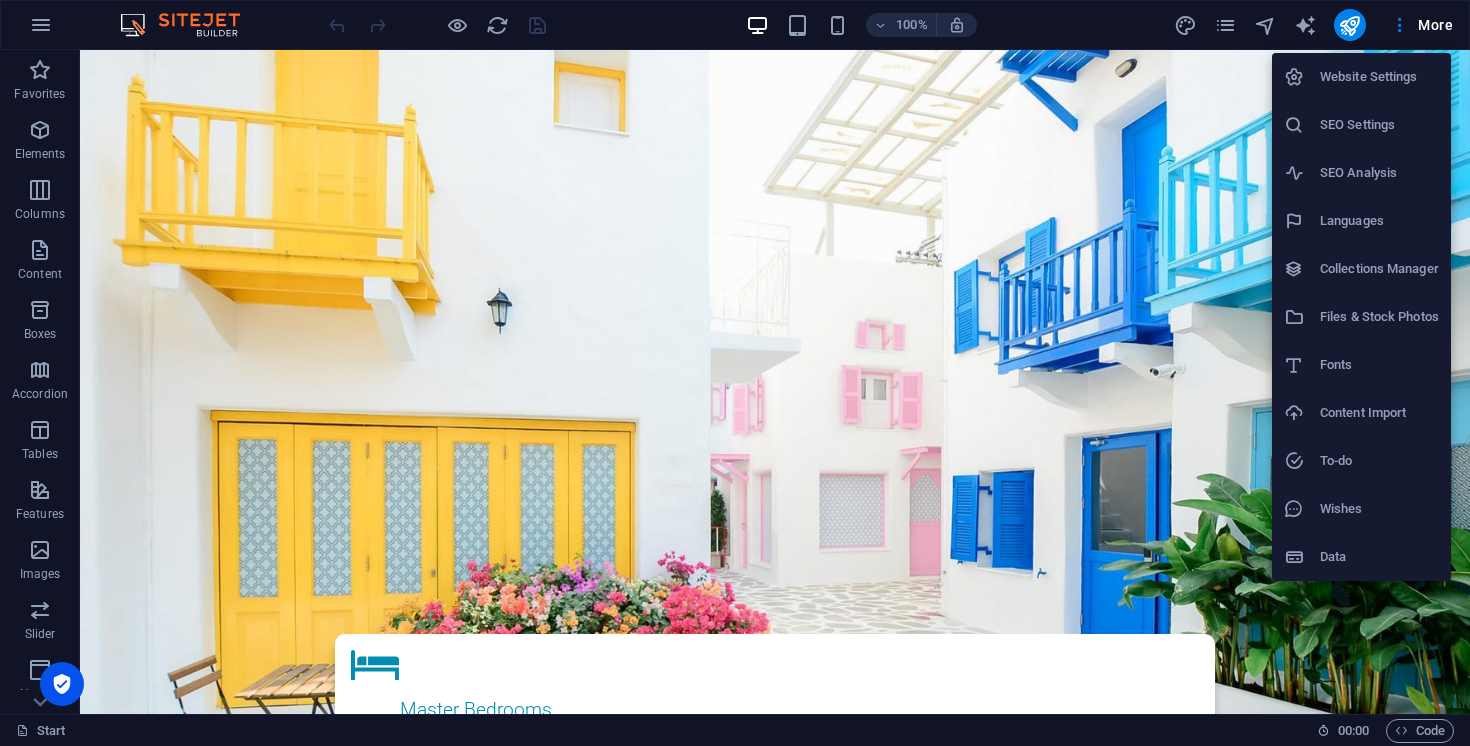 click at bounding box center [735, 373] 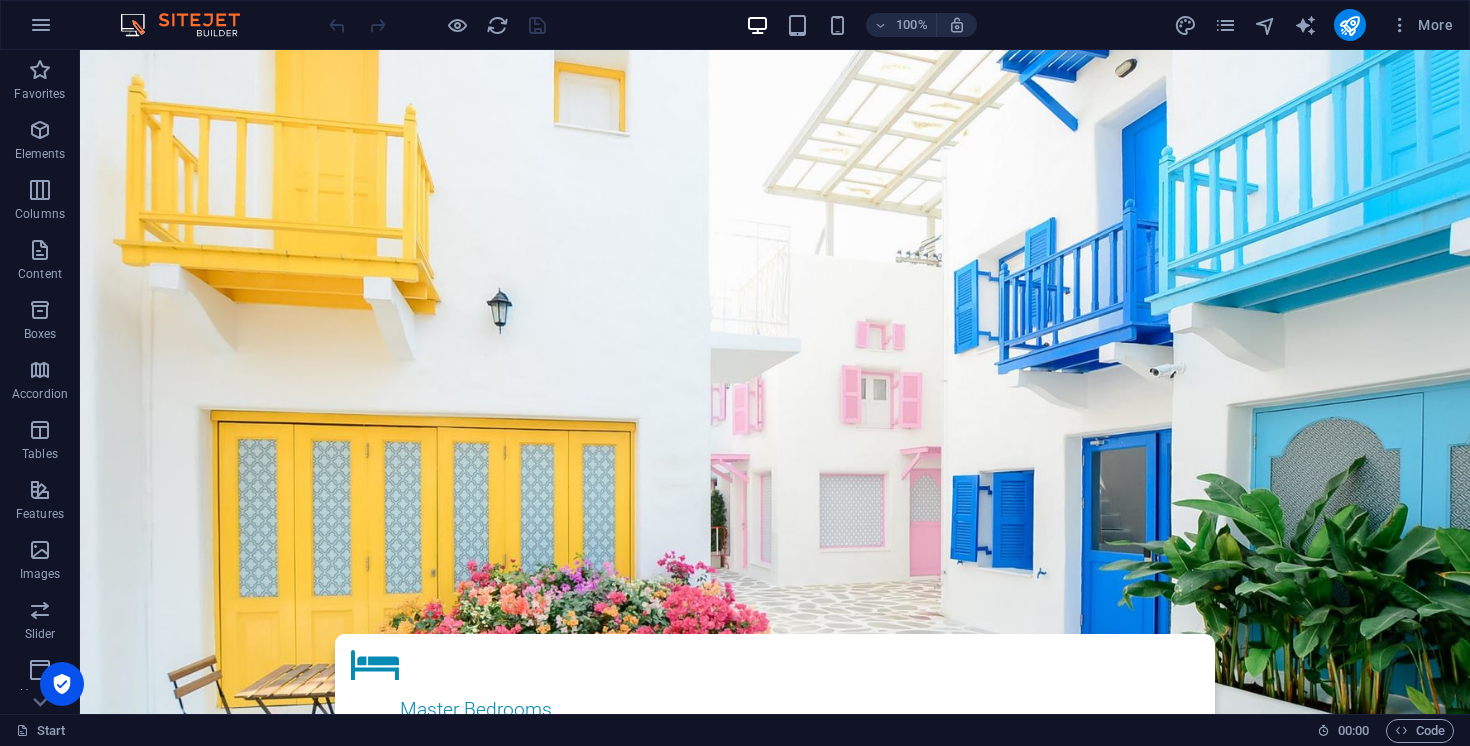 click at bounding box center (437, 25) 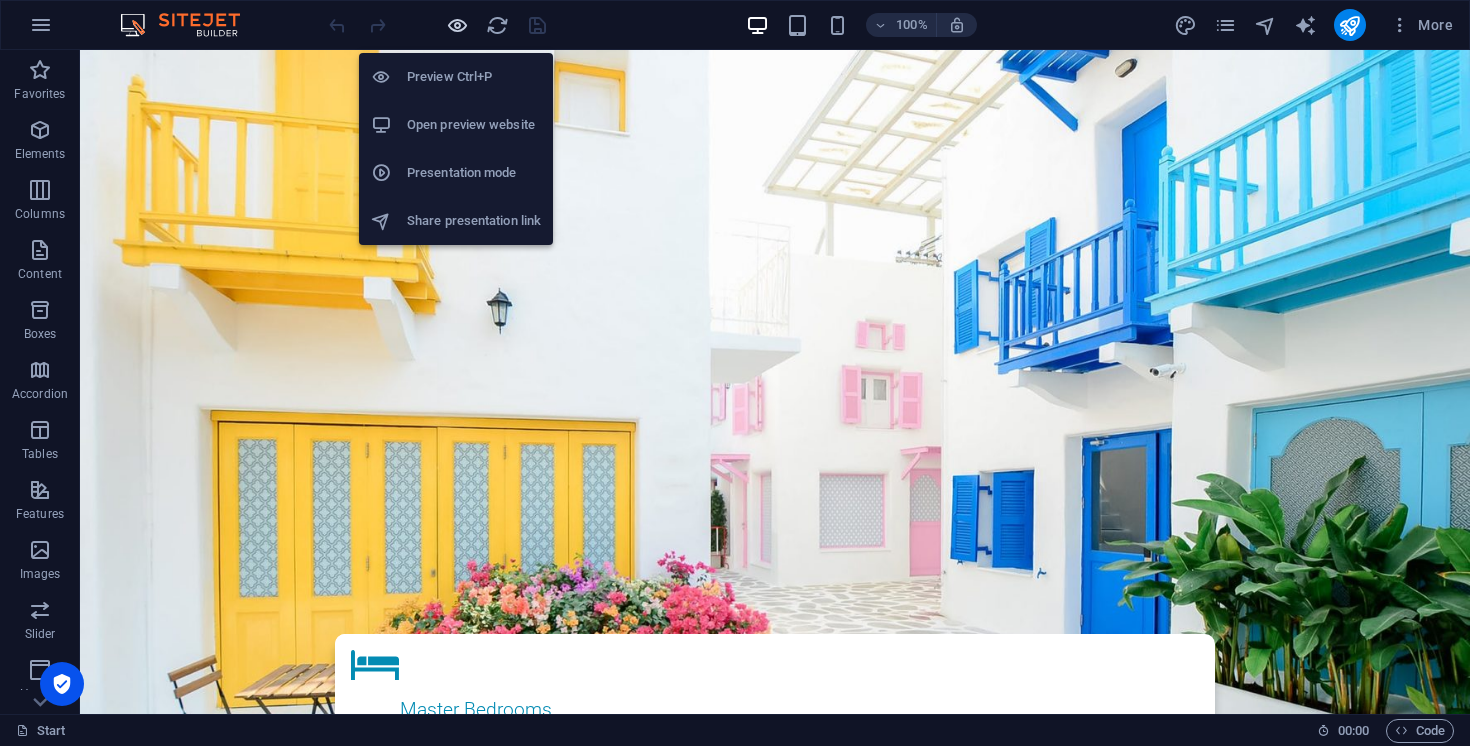 click at bounding box center (457, 25) 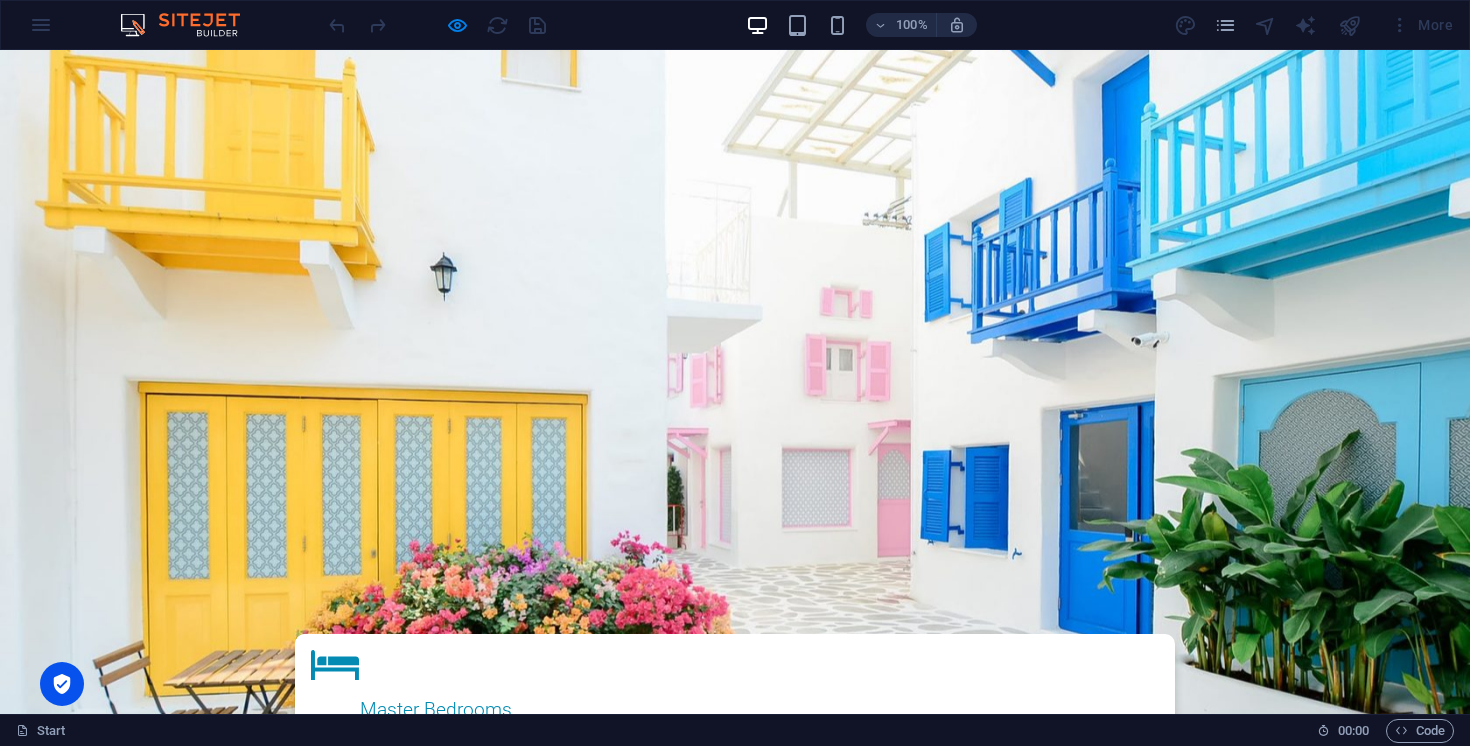 click on "Beautiful and Cosy Apartment with an Amazing View Lorem ipsum dolor sit amet, consetetur sadipscing elitr, sed diam nonumy eirmod tempor invidunt ut labore et dolore magna aliquyam erat, sed diam voluptua. At vero eos et accusam et [PERSON_NAME] duo [PERSON_NAME] et ea rebum.  [PERSON_NAME]" at bounding box center [735, 1270] 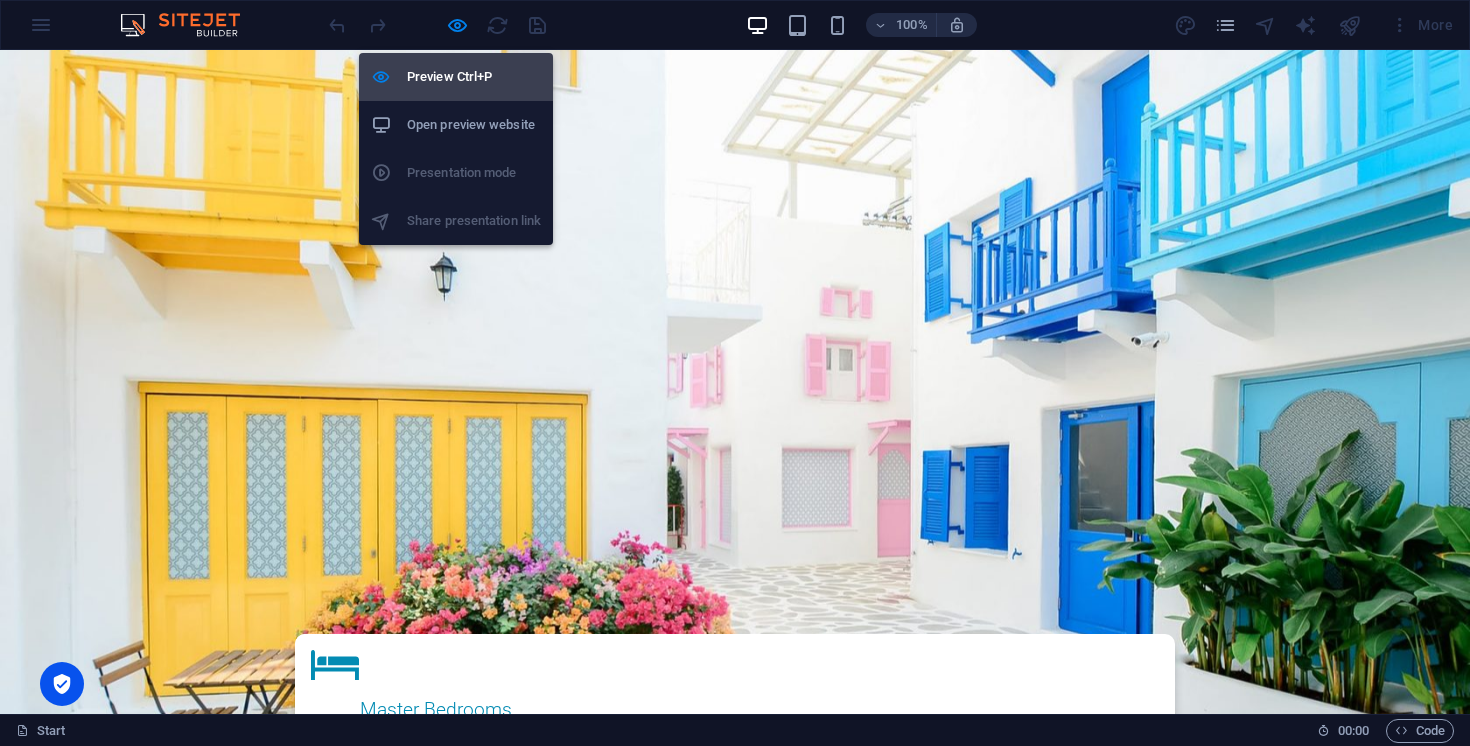 drag, startPoint x: 459, startPoint y: 27, endPoint x: 400, endPoint y: 98, distance: 92.31468 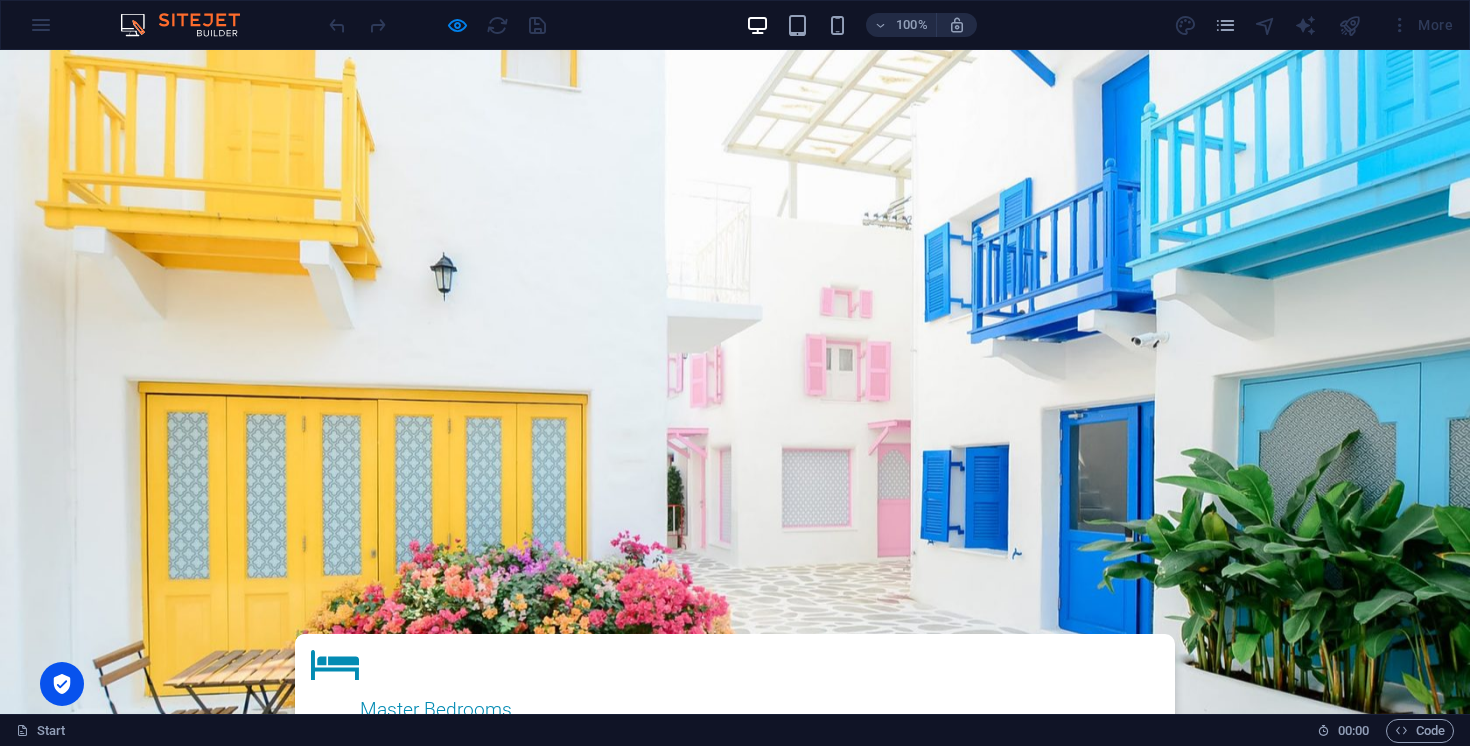 click at bounding box center (437, 25) 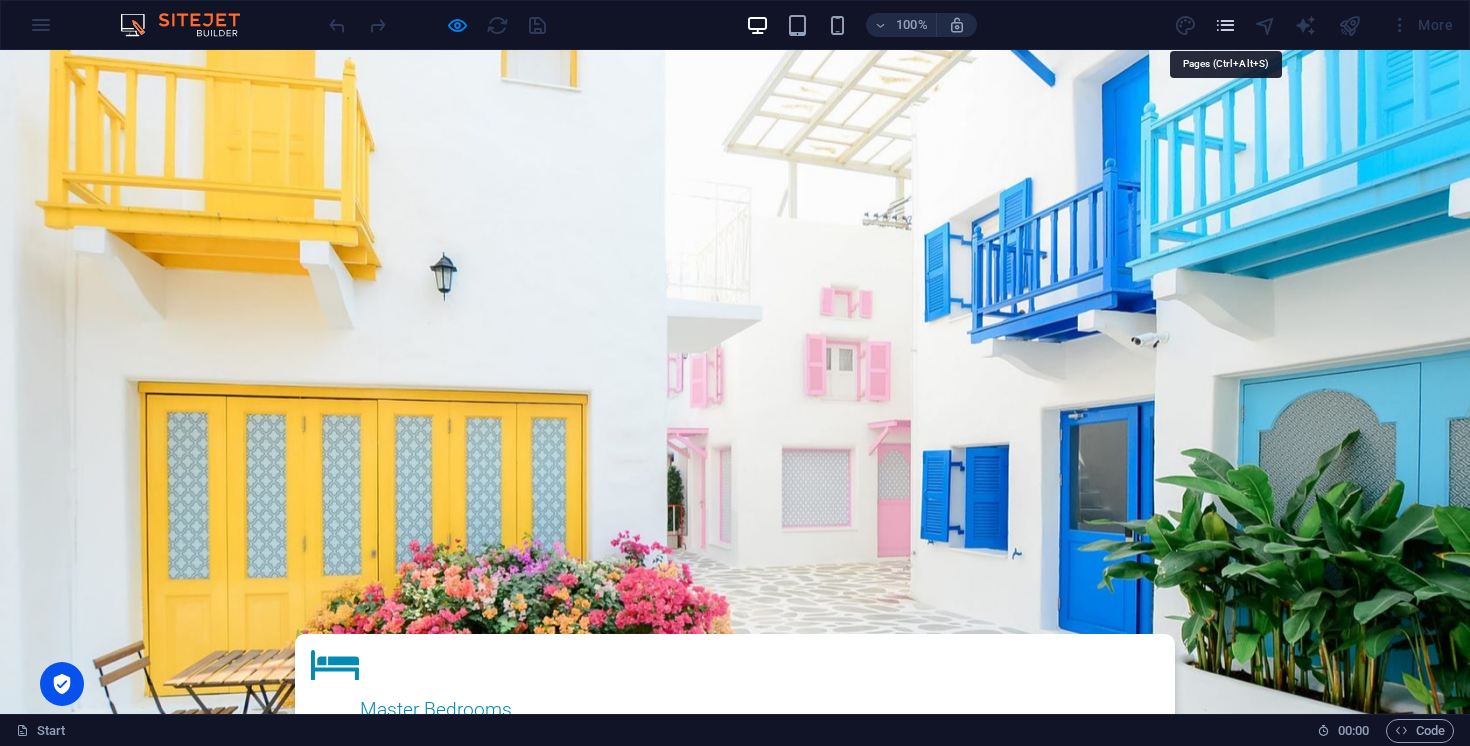 click at bounding box center (1225, 25) 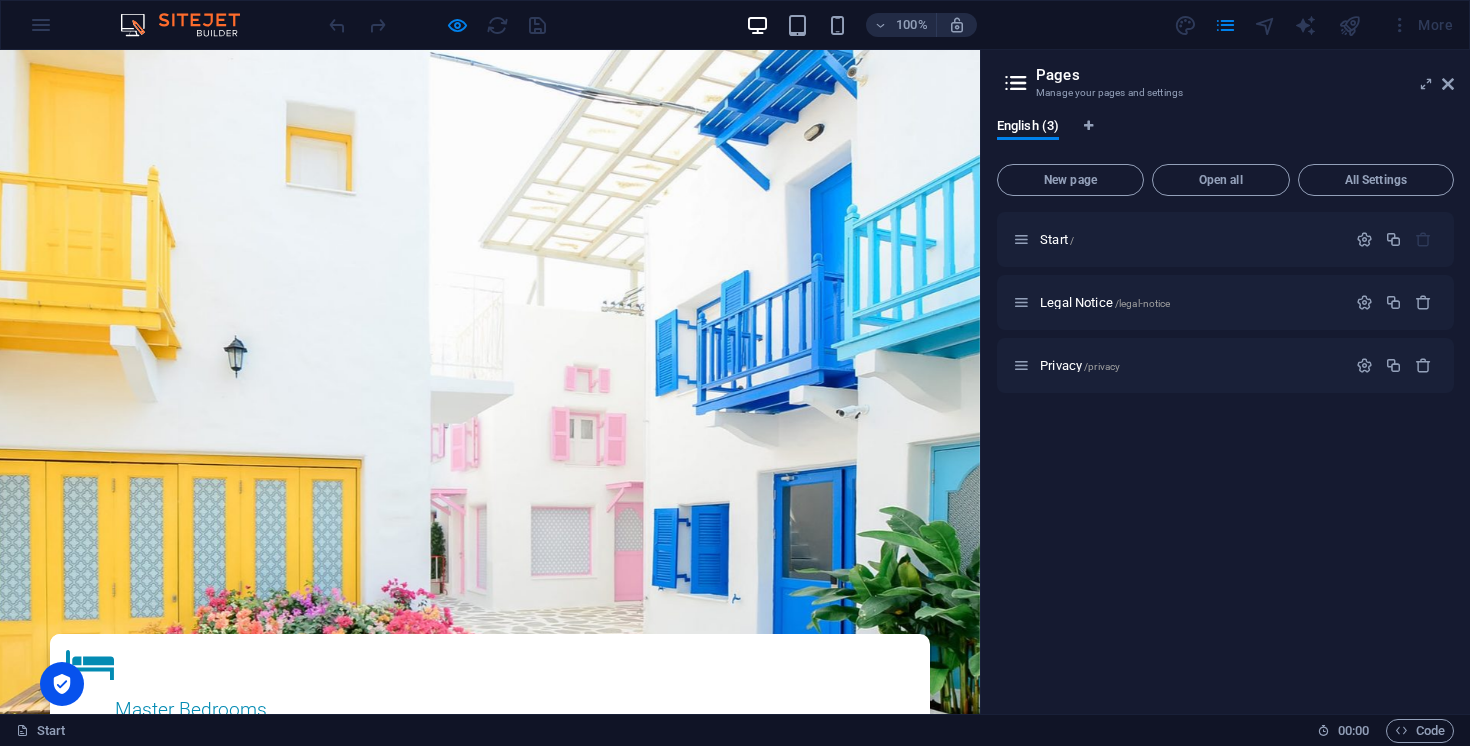 click on "More" at bounding box center [1421, 25] 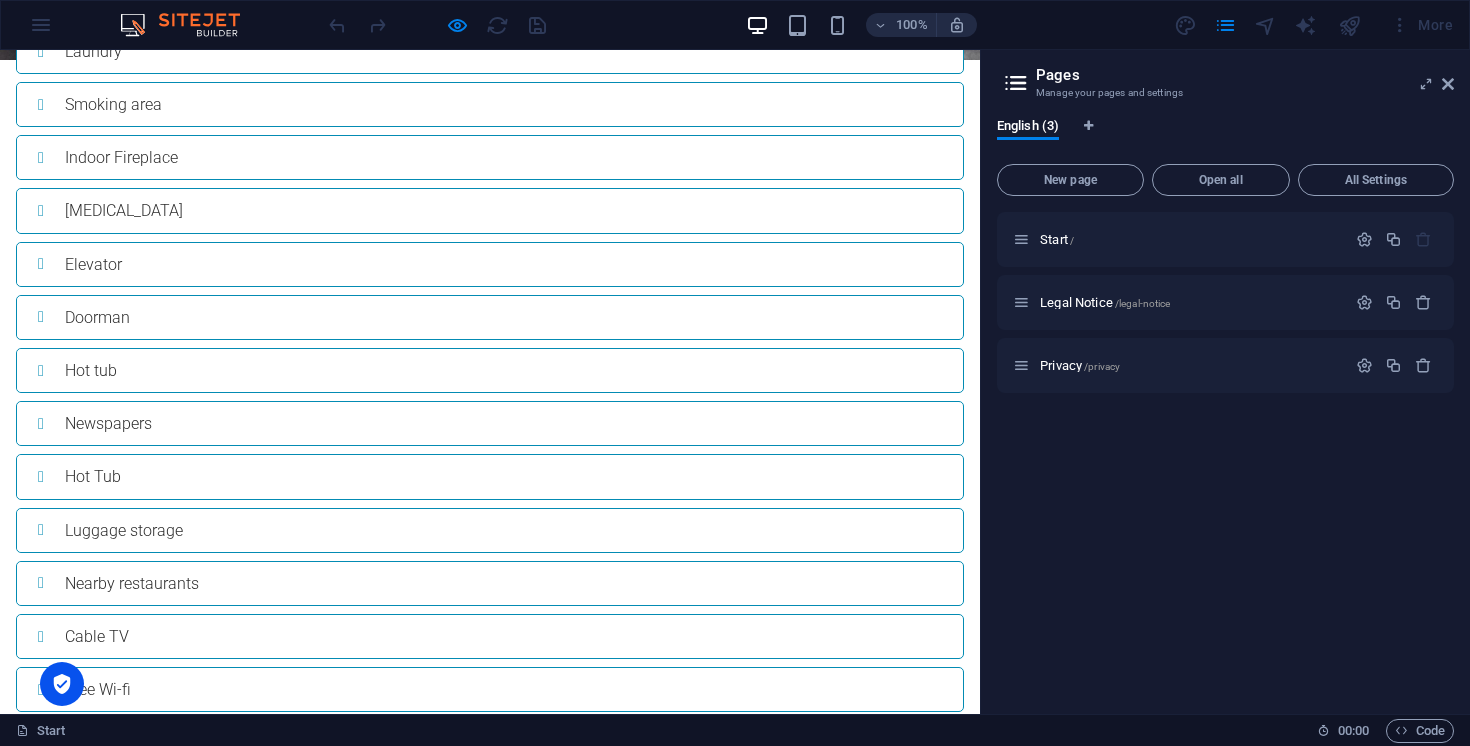 scroll, scrollTop: 3424, scrollLeft: 0, axis: vertical 